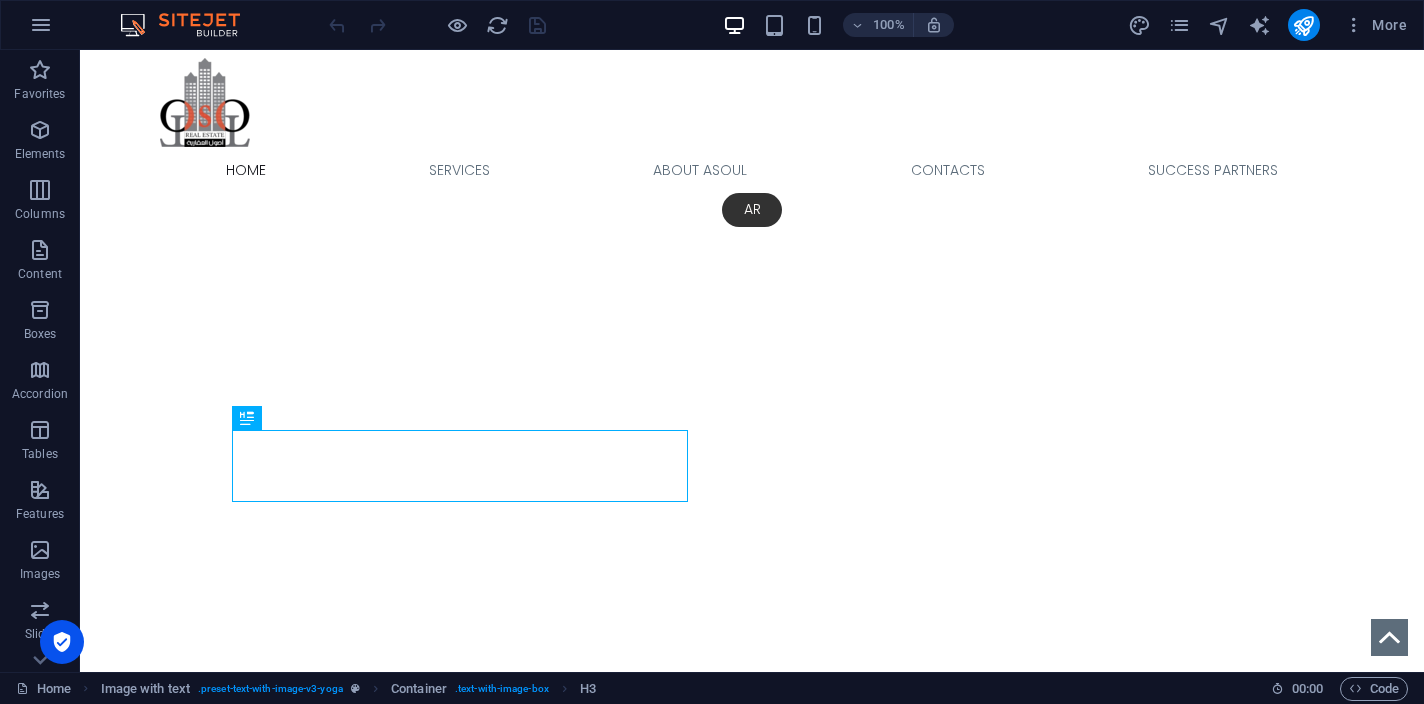 scroll, scrollTop: 658, scrollLeft: 0, axis: vertical 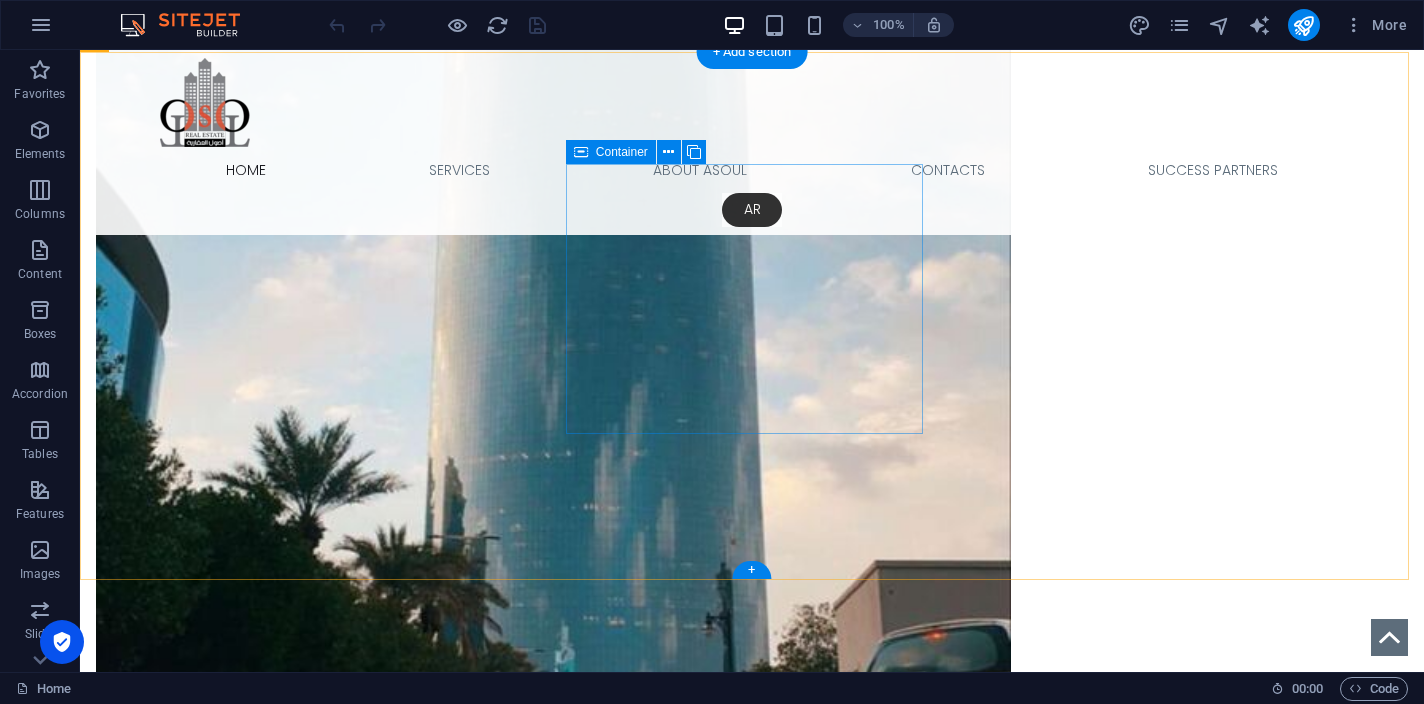 click on "[GEOGRAPHIC_DATA]" at bounding box center (274, 1574) 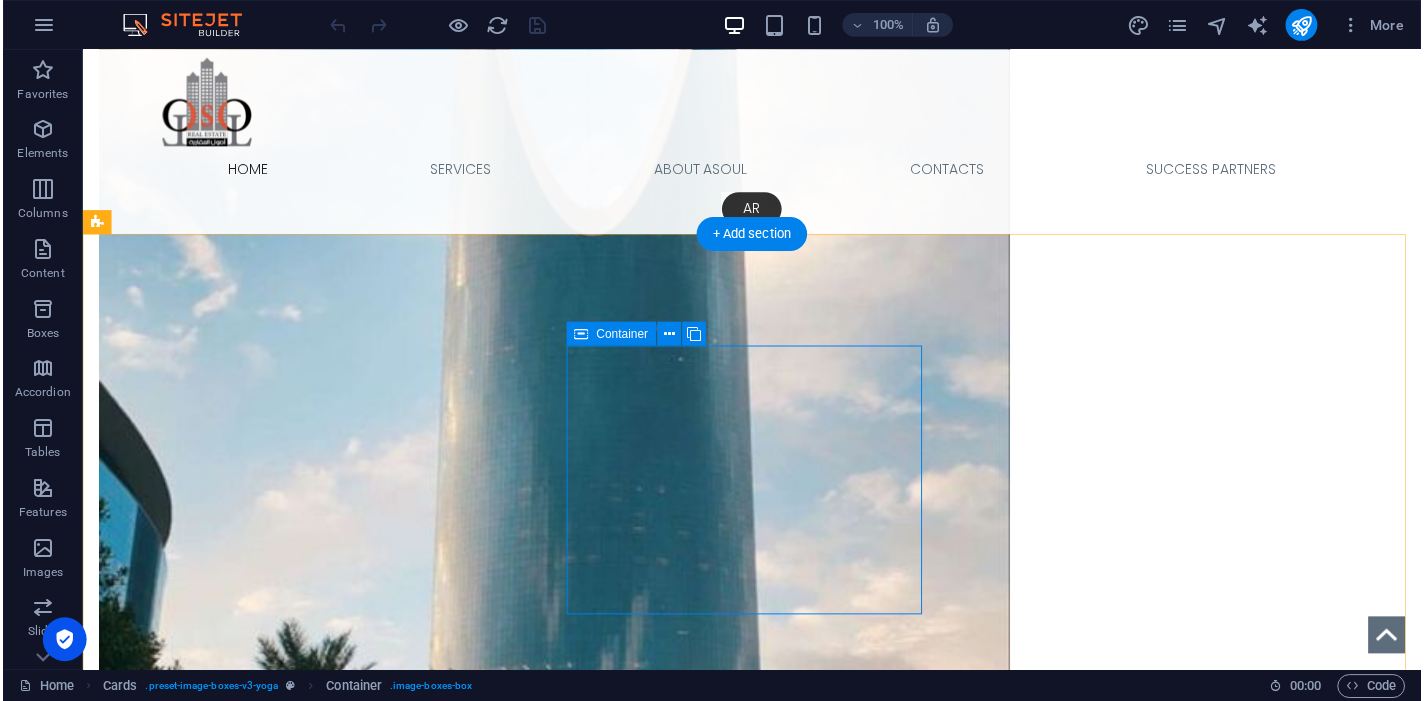 scroll, scrollTop: 1586, scrollLeft: 0, axis: vertical 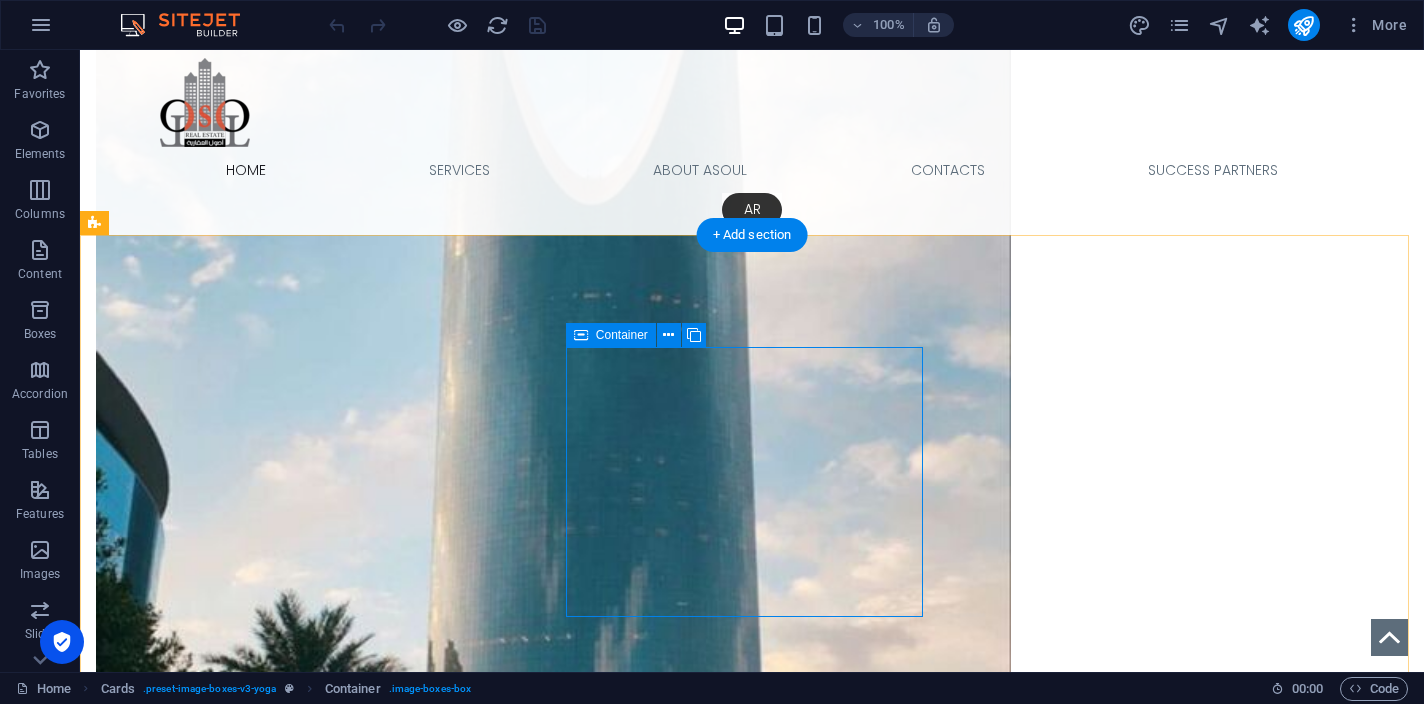 click on "[GEOGRAPHIC_DATA]" at bounding box center (274, 1757) 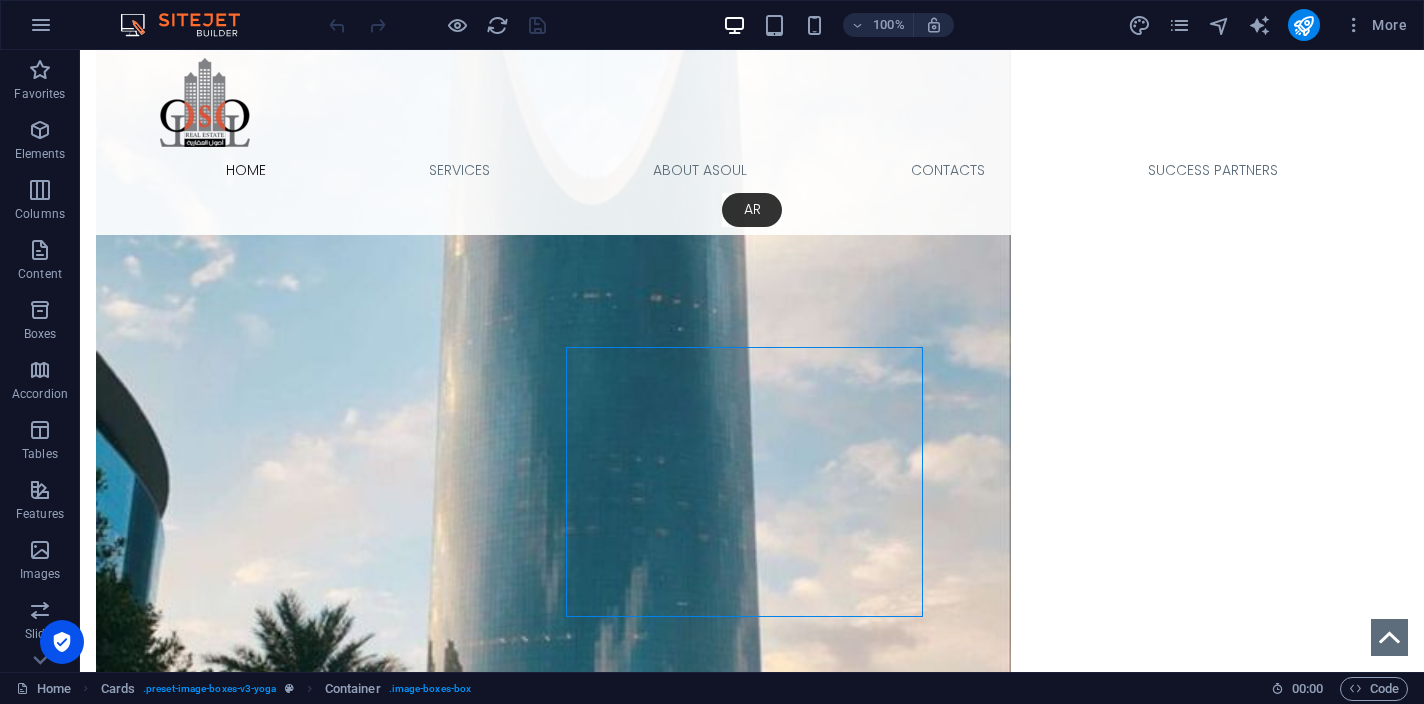 click at bounding box center [437, 25] 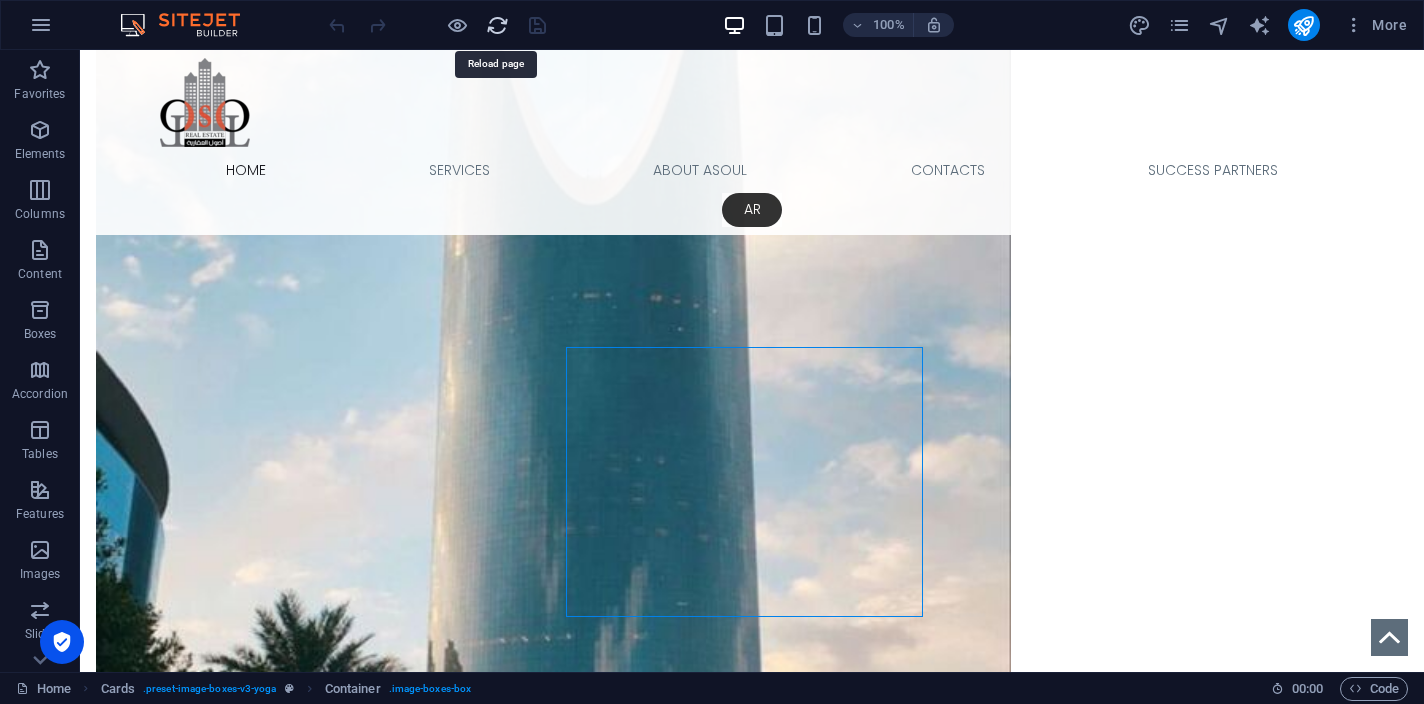 click at bounding box center [497, 25] 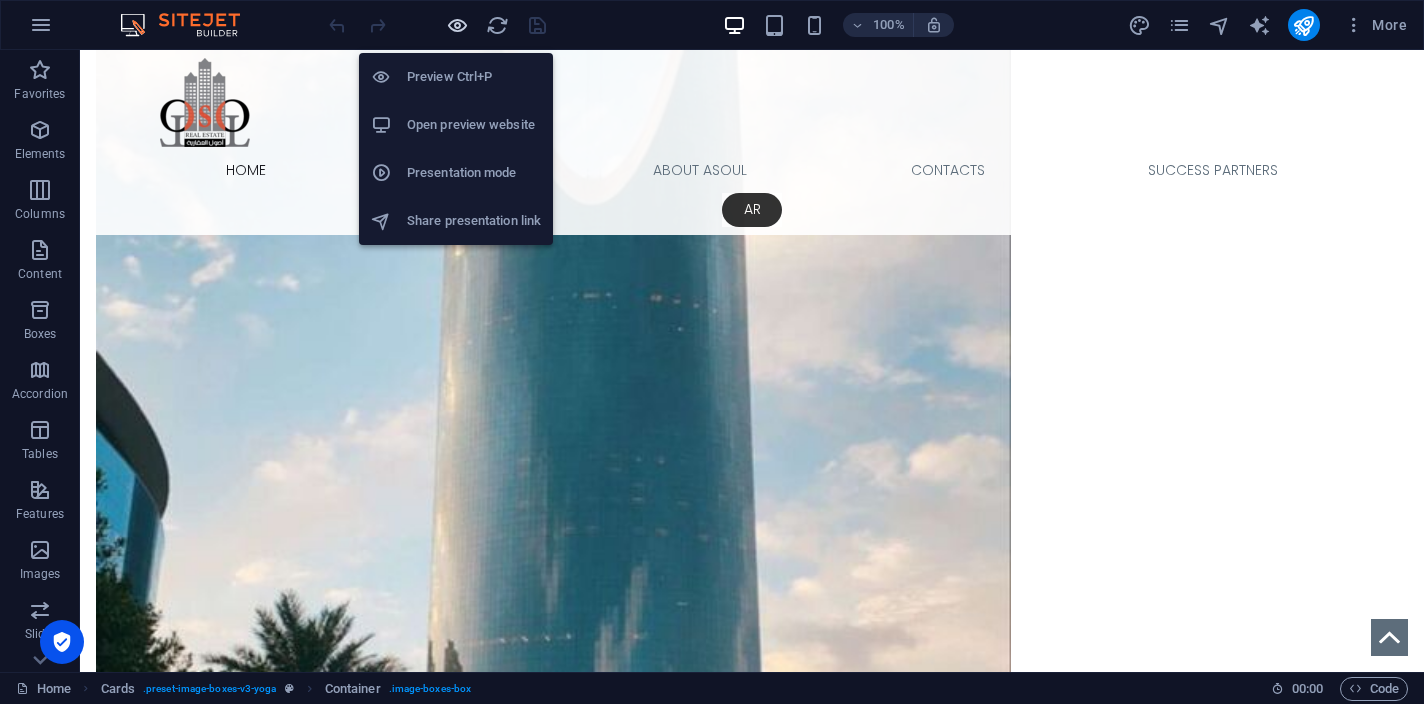 click at bounding box center [457, 25] 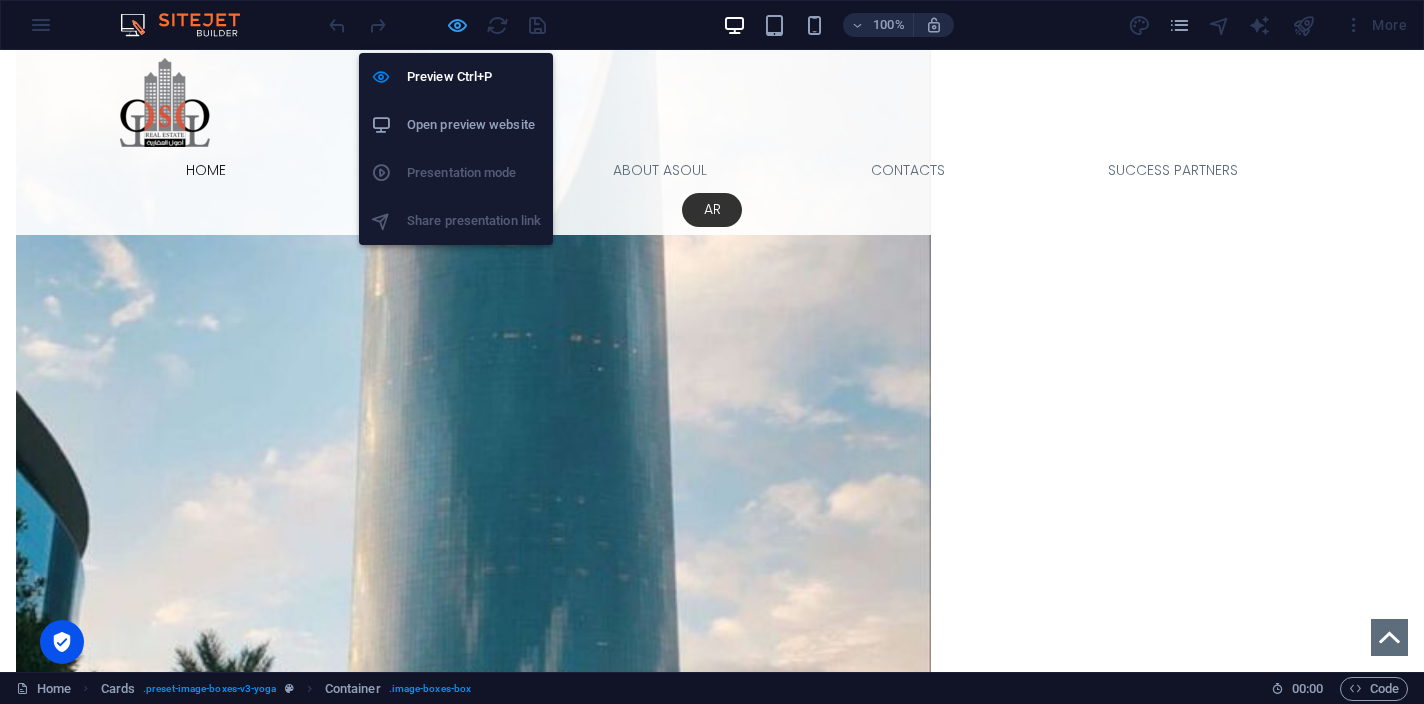 click at bounding box center (457, 25) 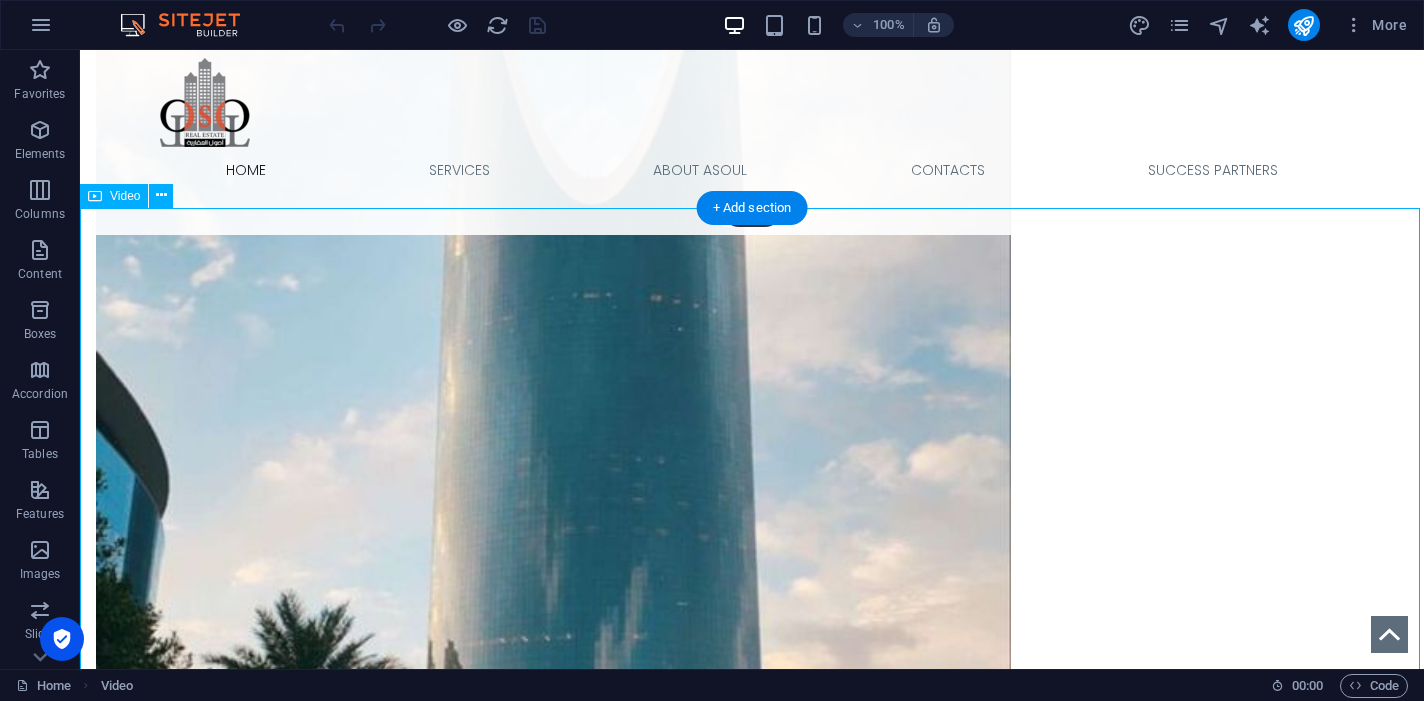 select on "%" 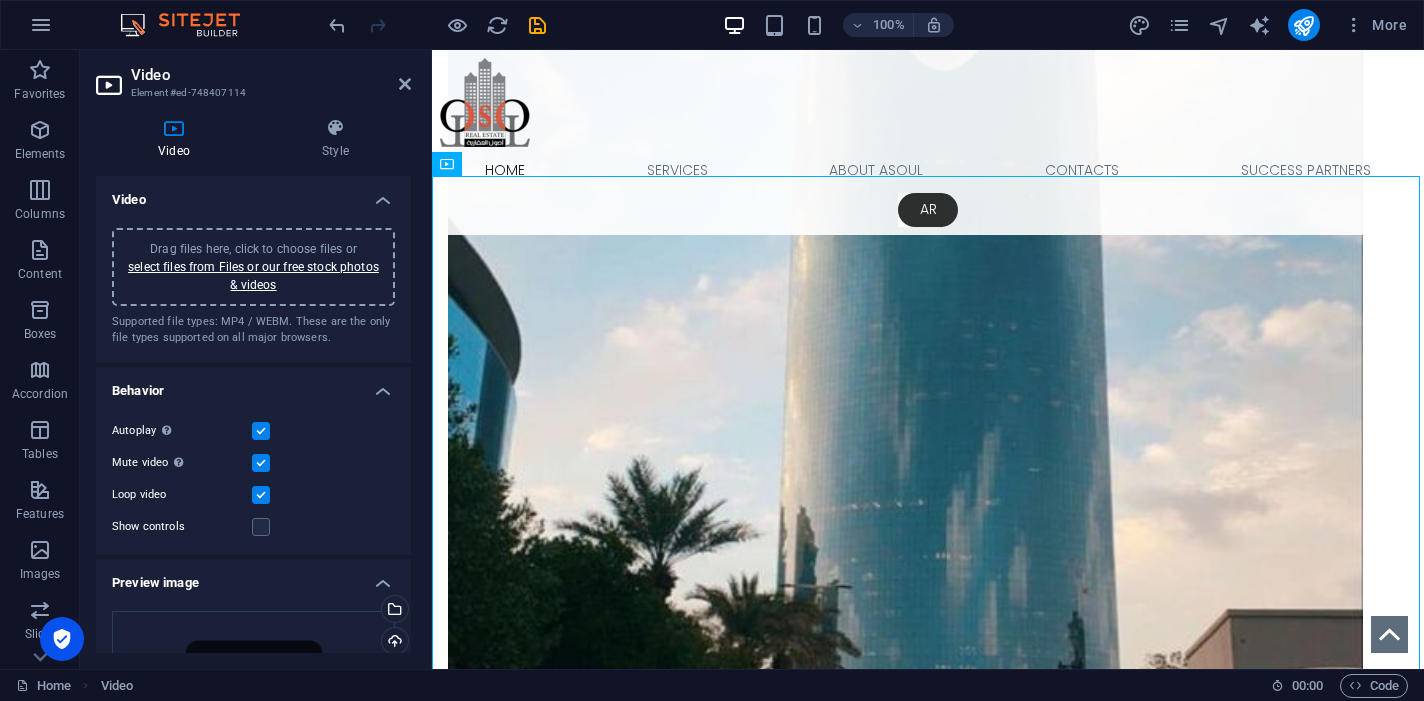 click on "Video" at bounding box center [271, 75] 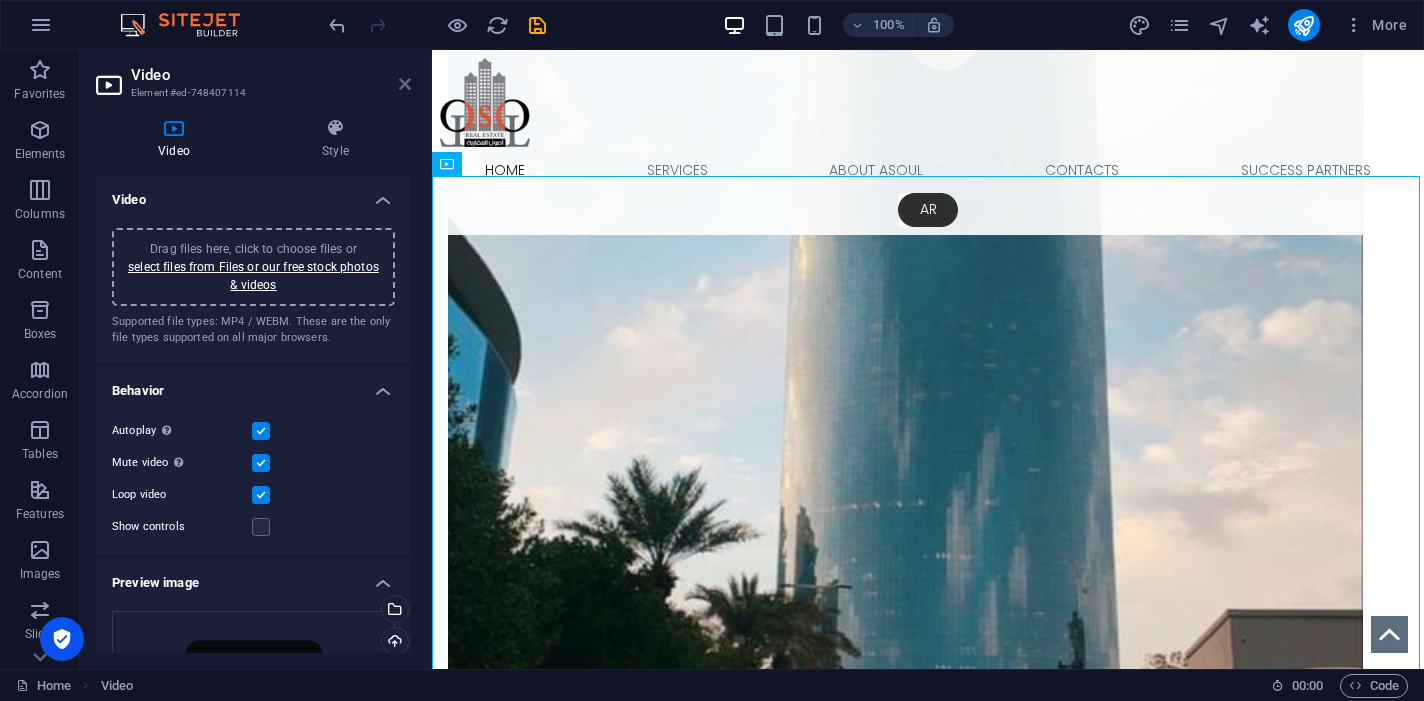 click at bounding box center [405, 84] 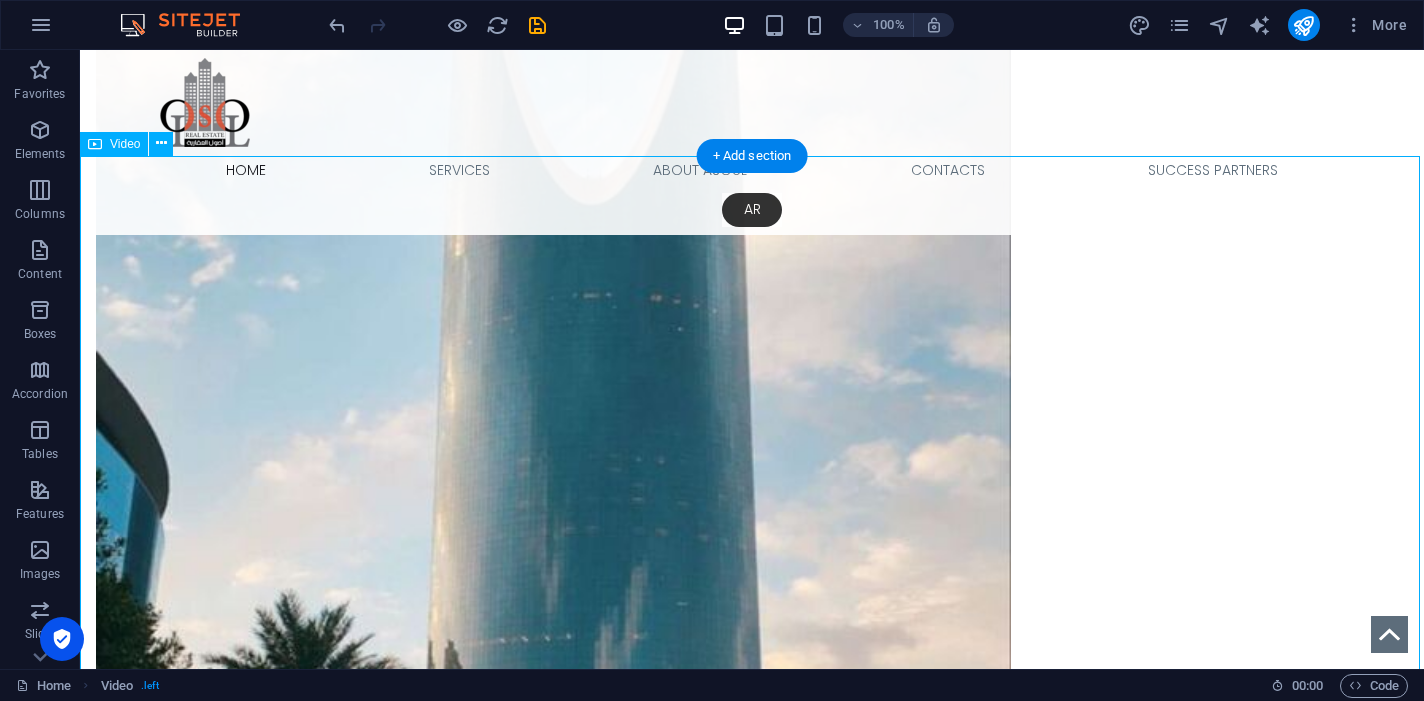 select on "%" 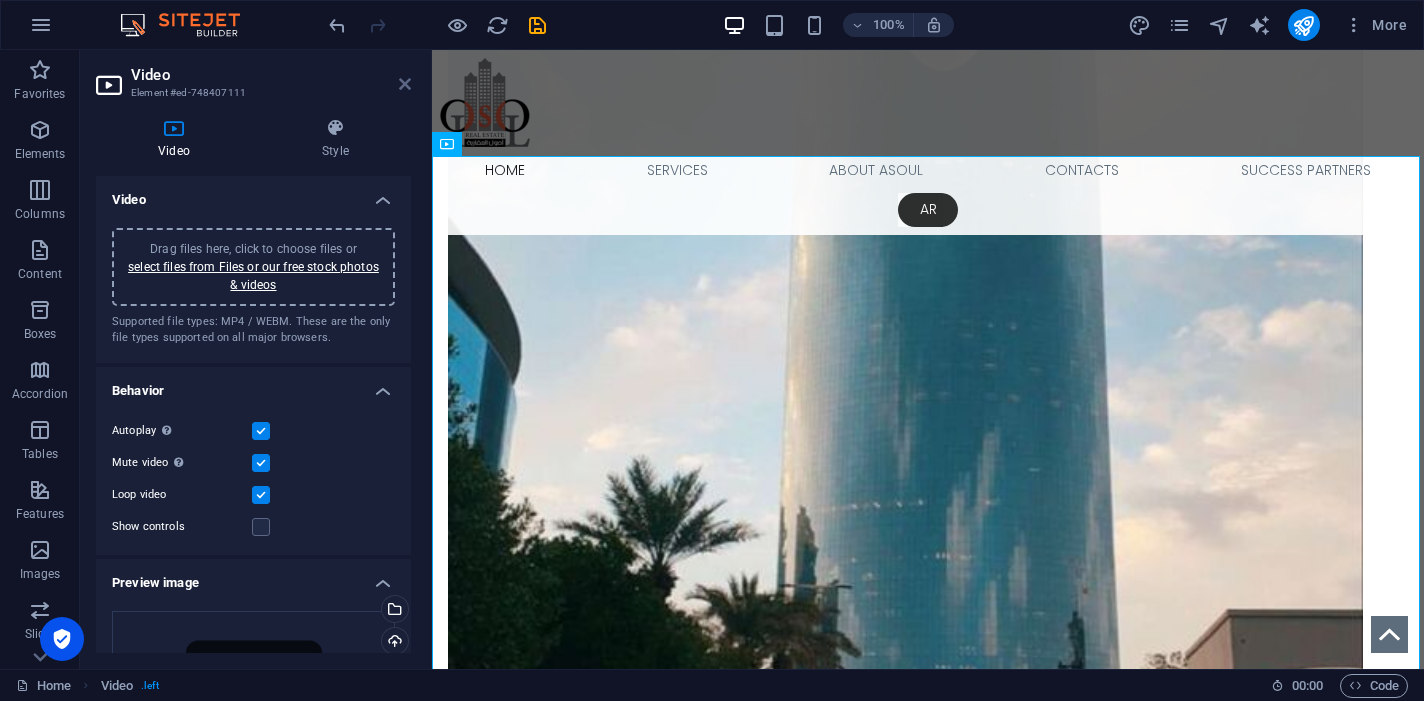 click at bounding box center (405, 84) 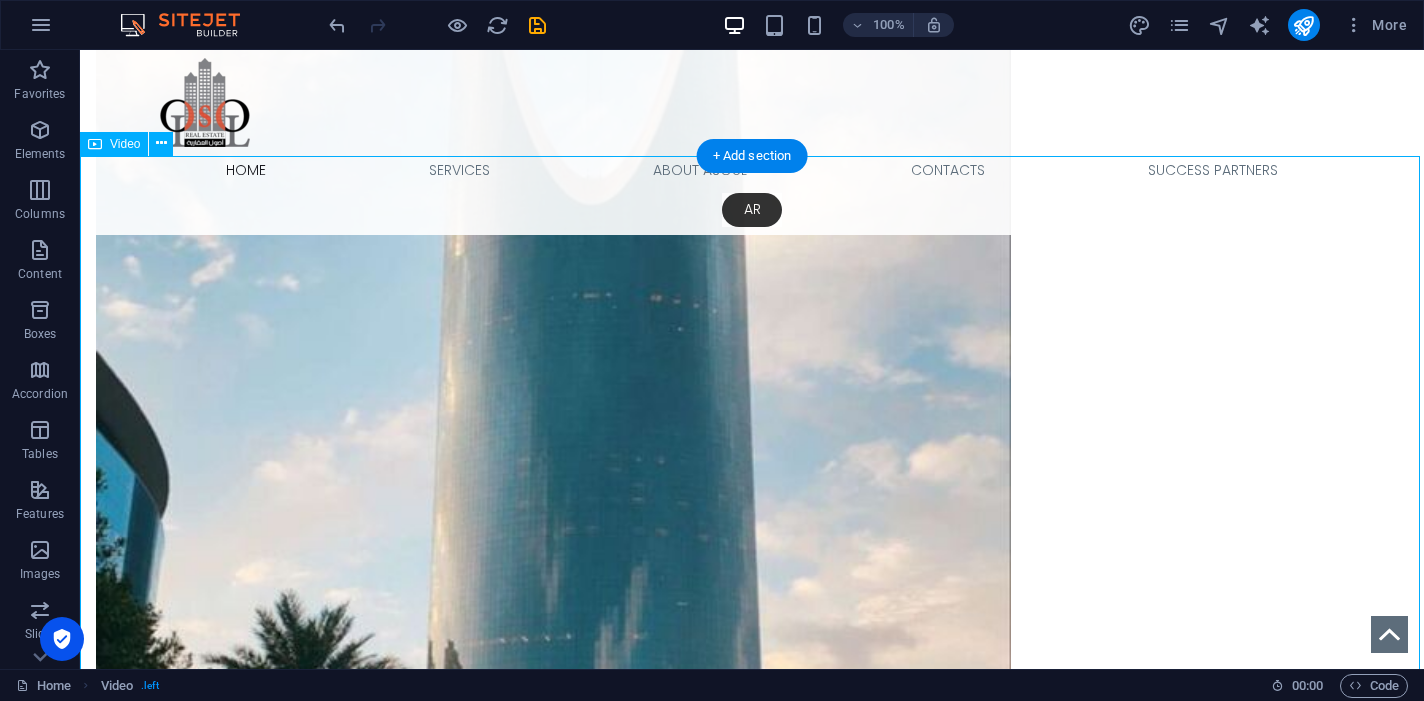 select on "%" 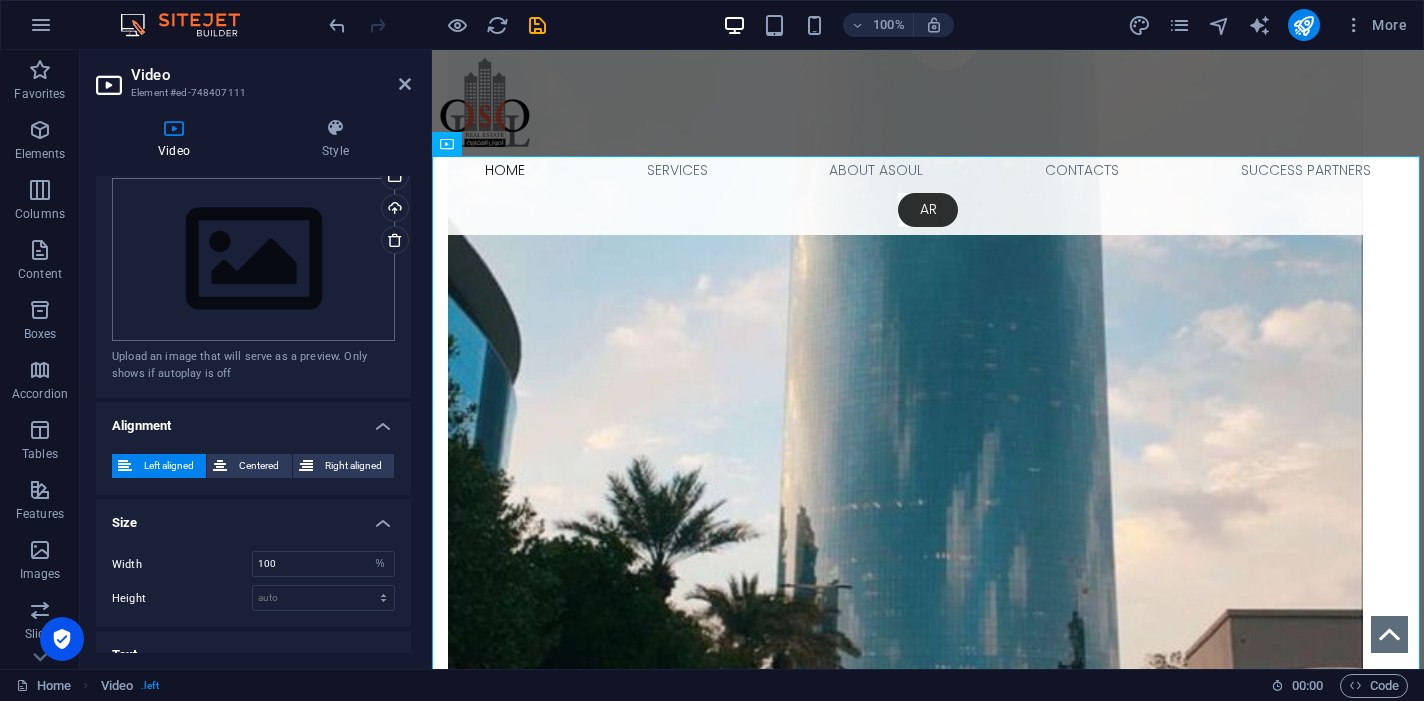 scroll, scrollTop: 0, scrollLeft: 0, axis: both 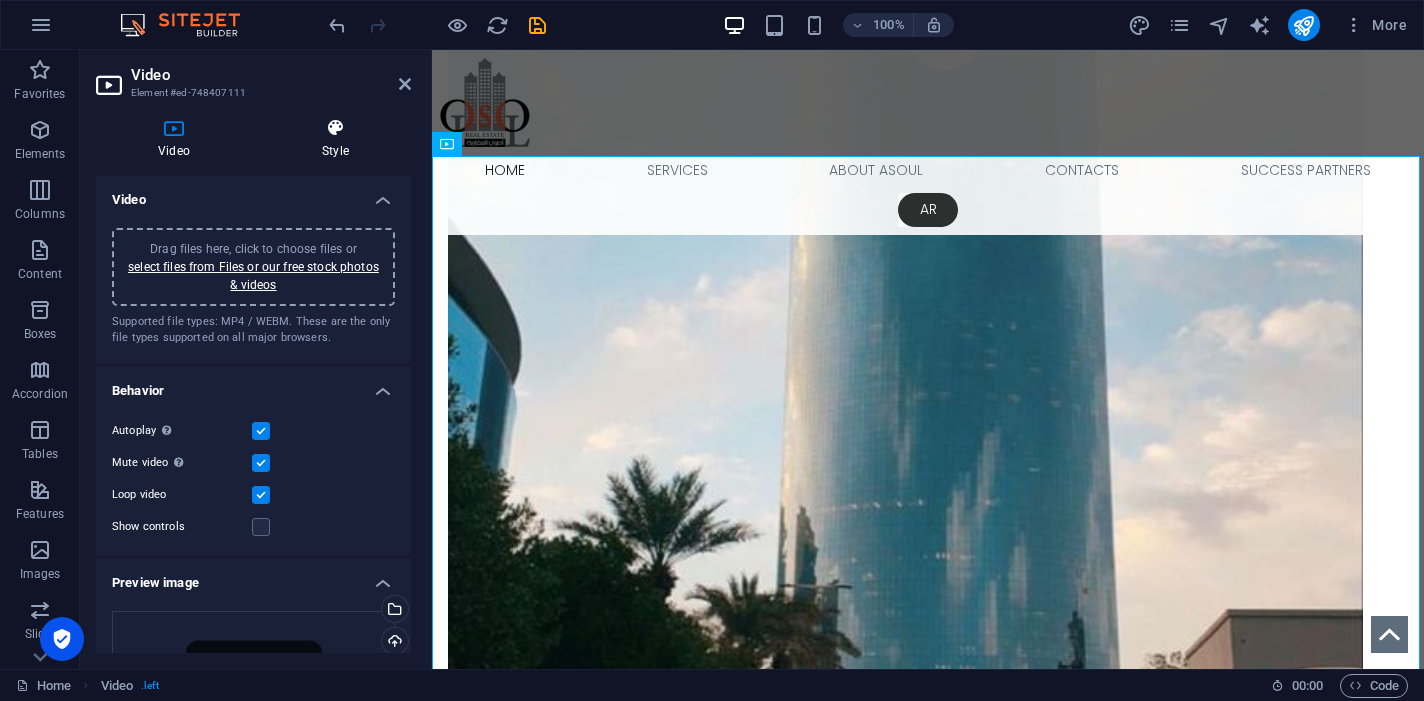 click on "Style" at bounding box center [335, 139] 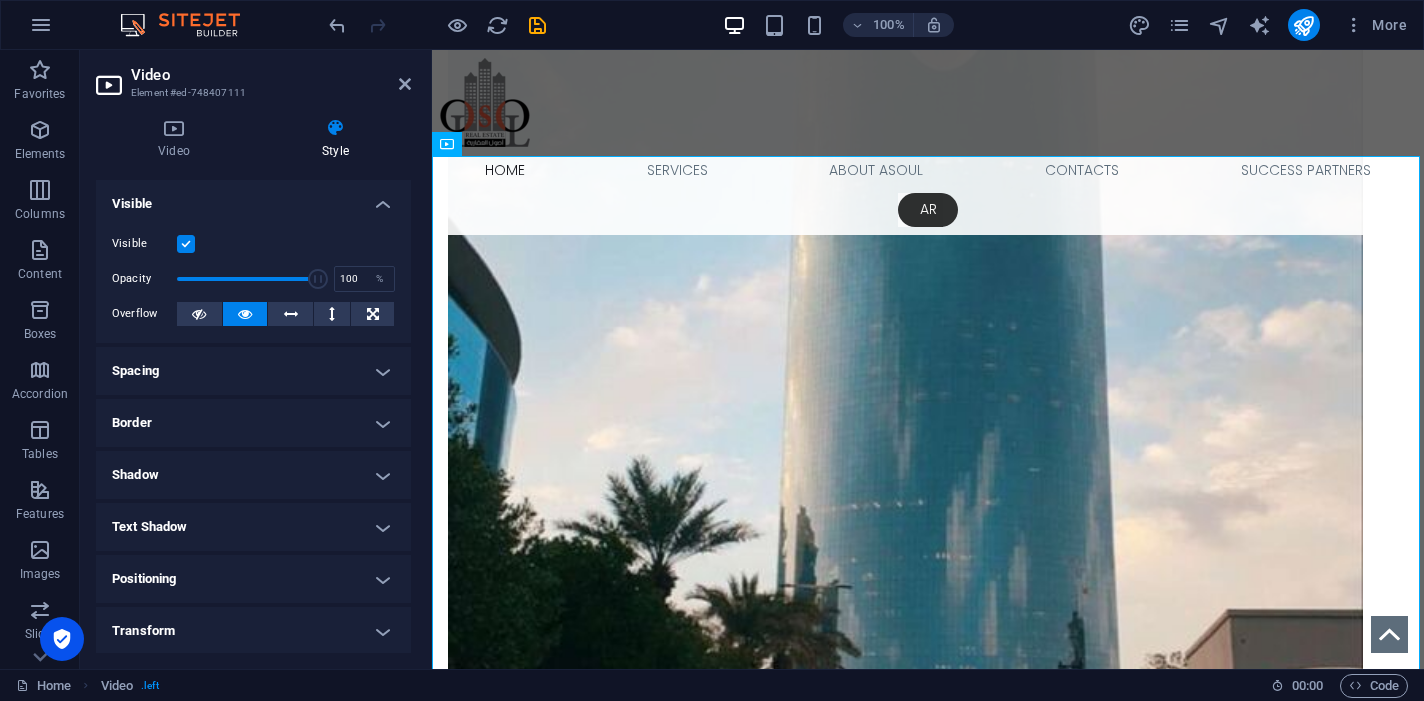 scroll, scrollTop: 157, scrollLeft: 0, axis: vertical 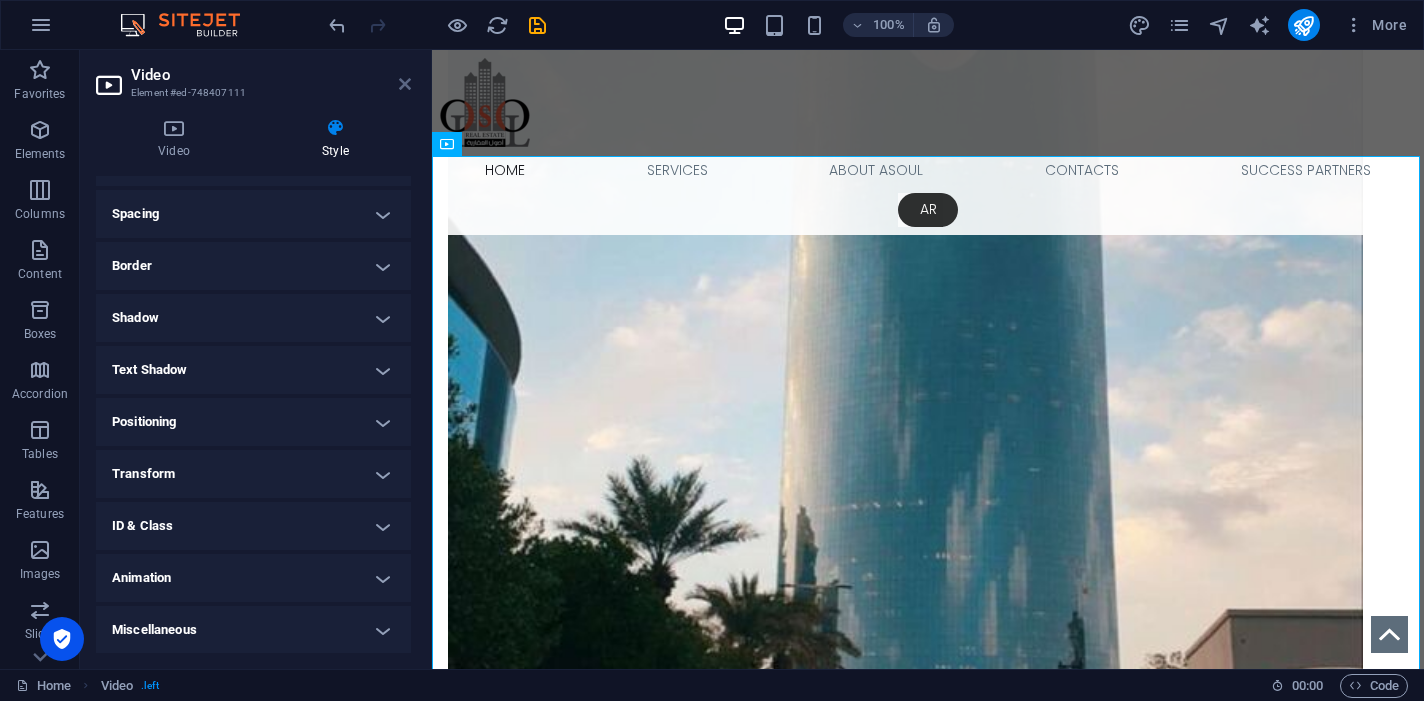 click at bounding box center (405, 84) 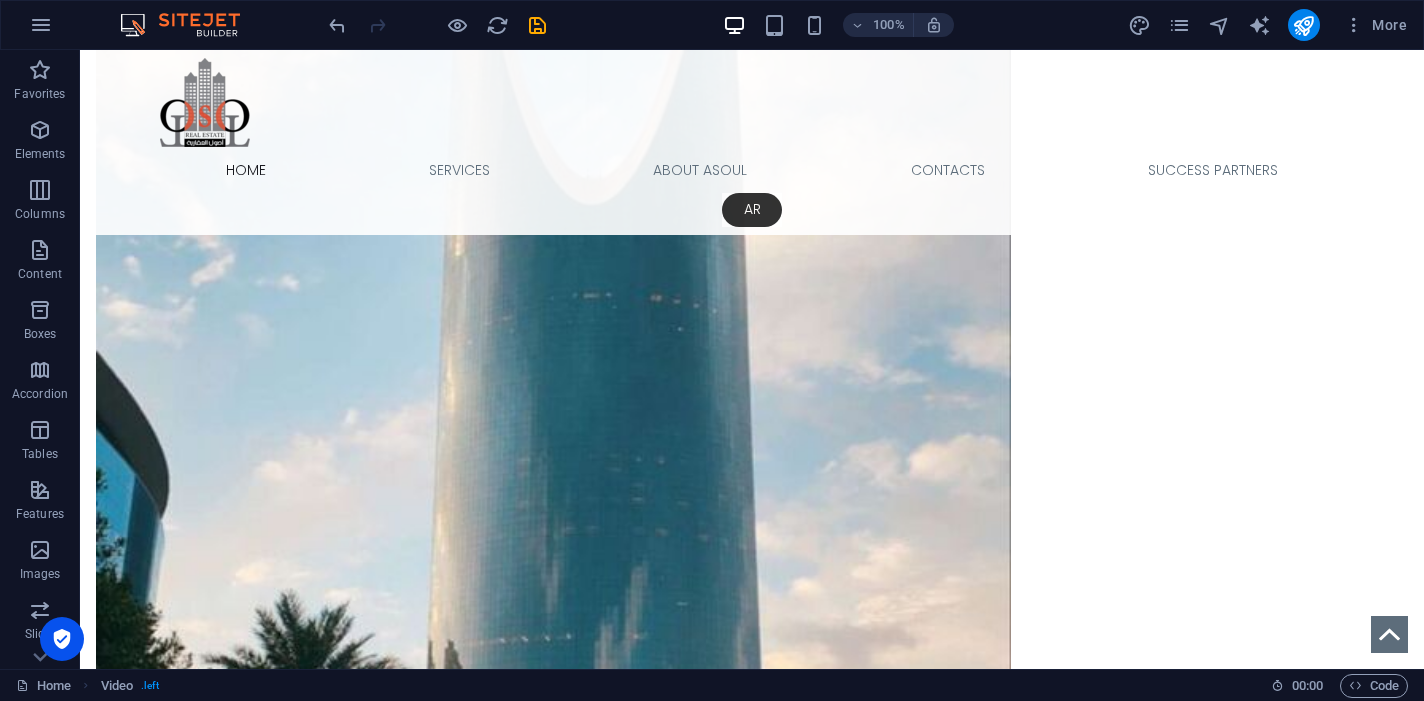 select on "%" 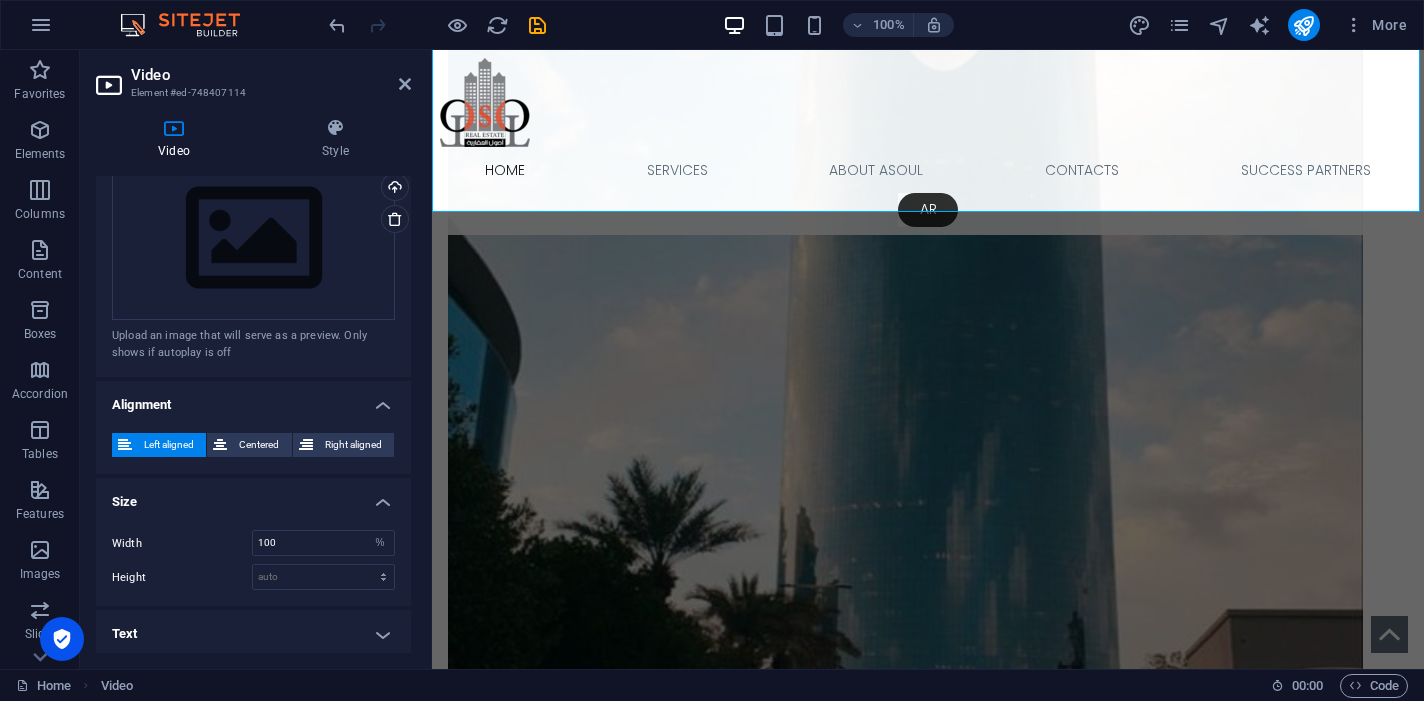 scroll, scrollTop: 0, scrollLeft: 0, axis: both 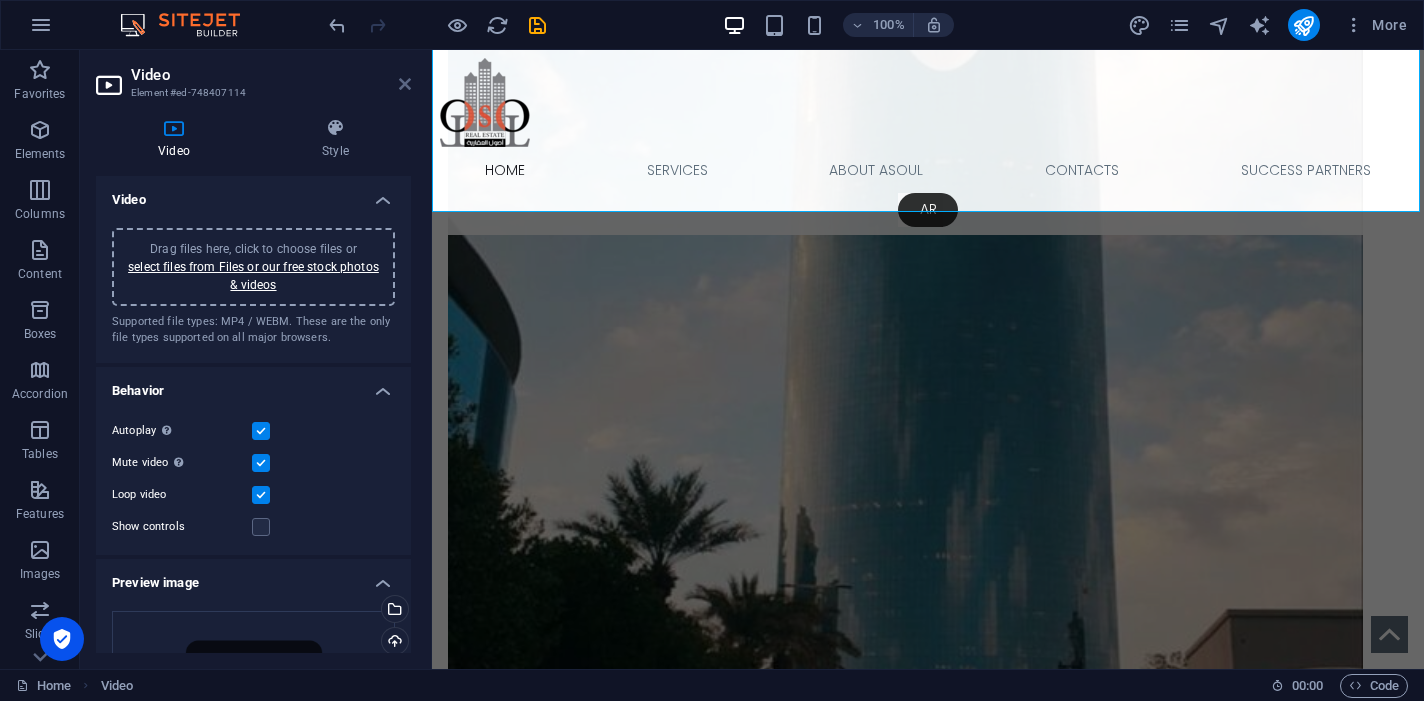 click at bounding box center [405, 84] 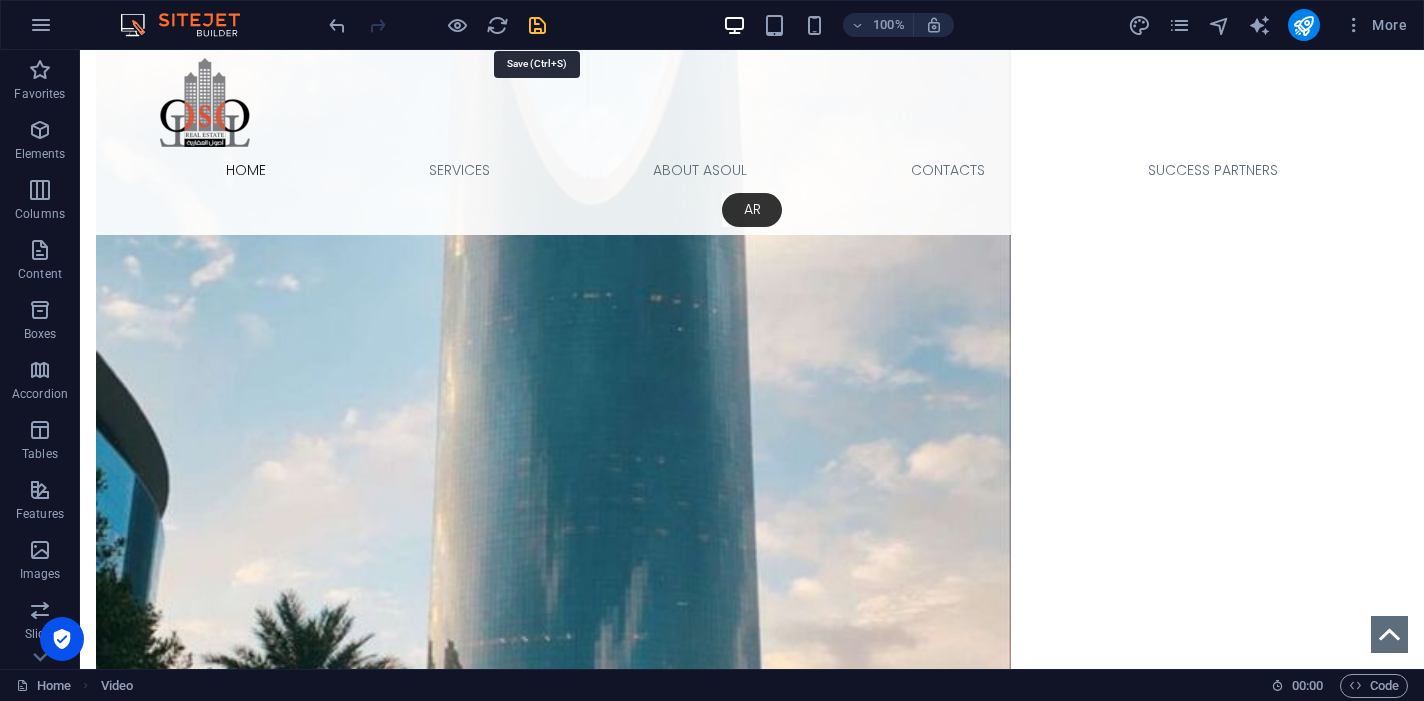 click at bounding box center (537, 25) 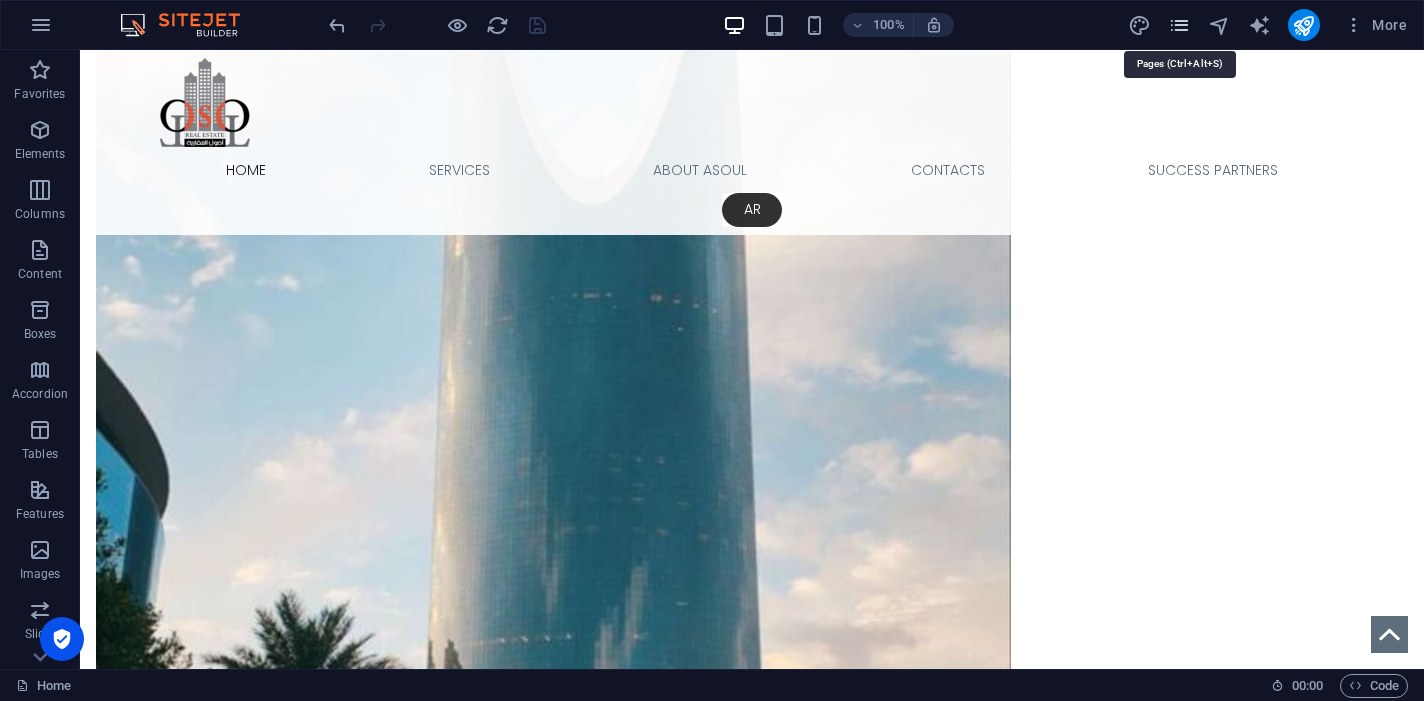 click at bounding box center [1179, 25] 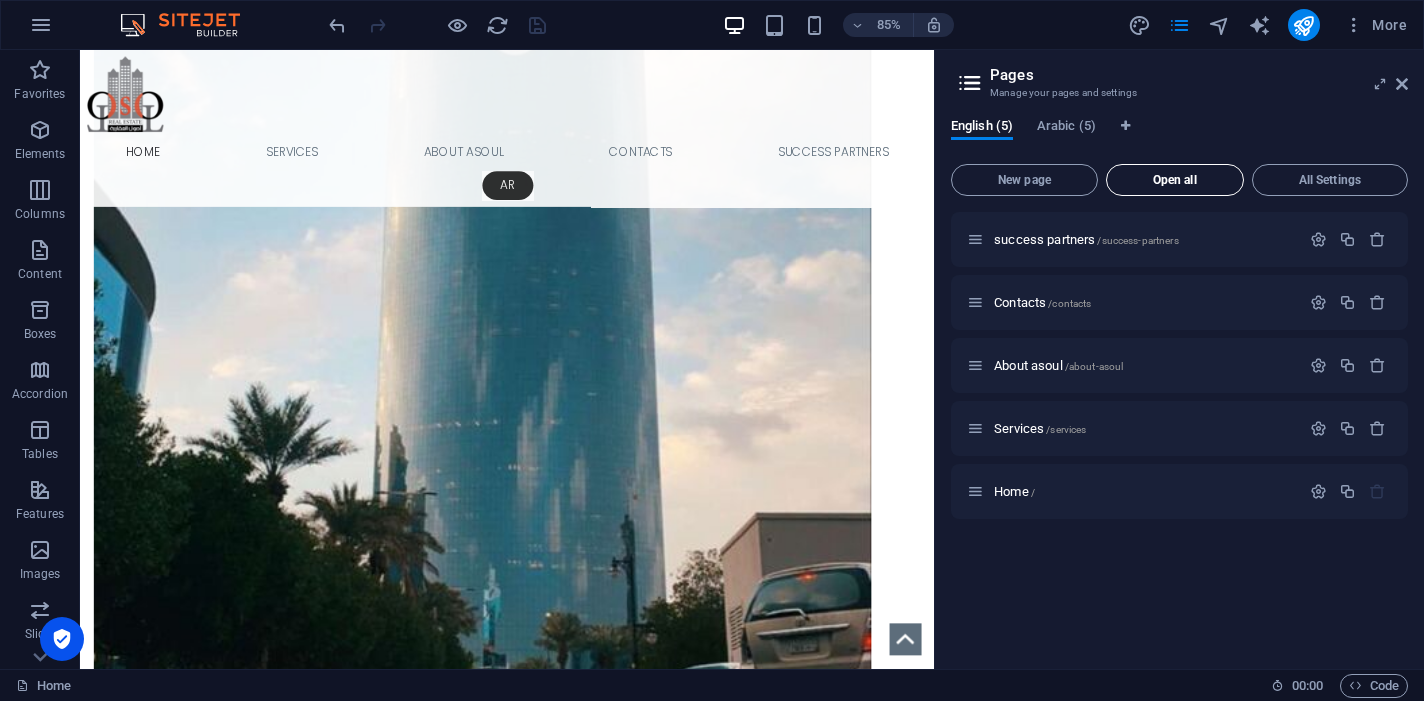 click on "Open all" at bounding box center [1175, 180] 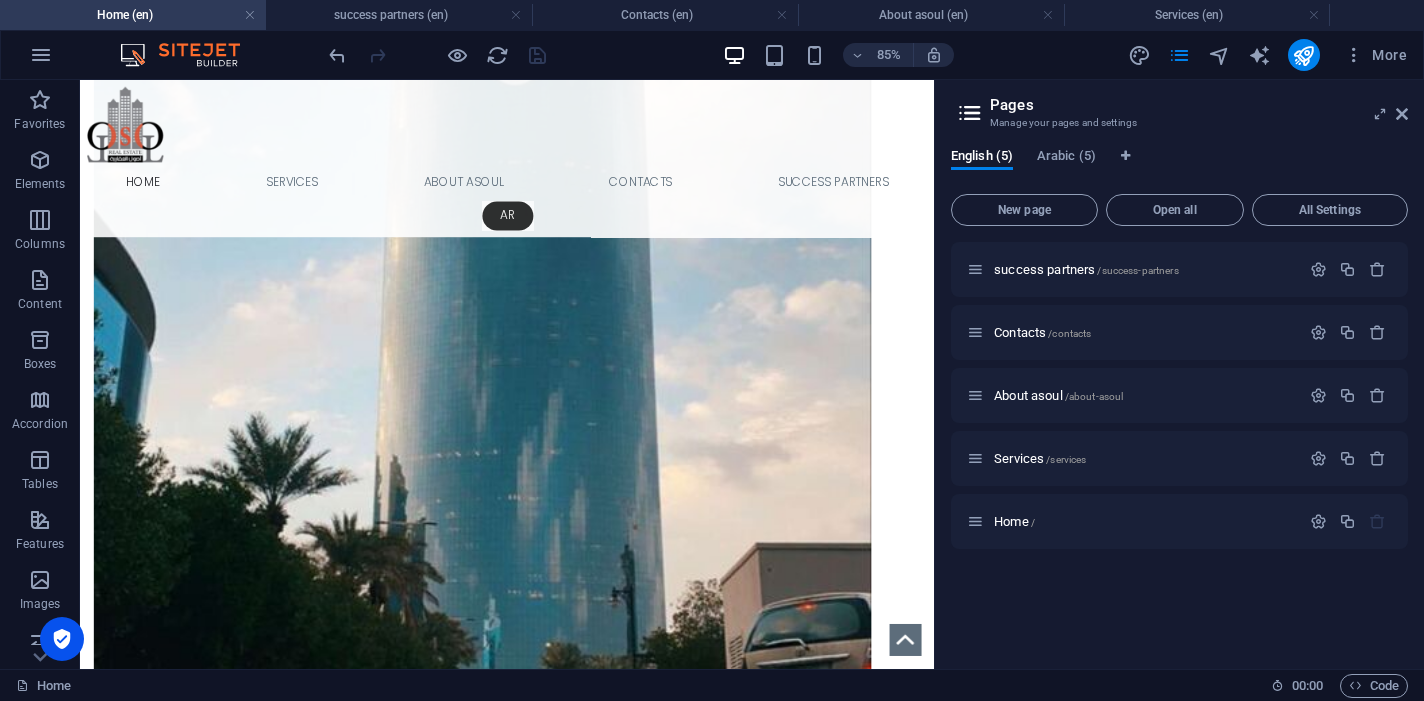 scroll, scrollTop: 0, scrollLeft: 0, axis: both 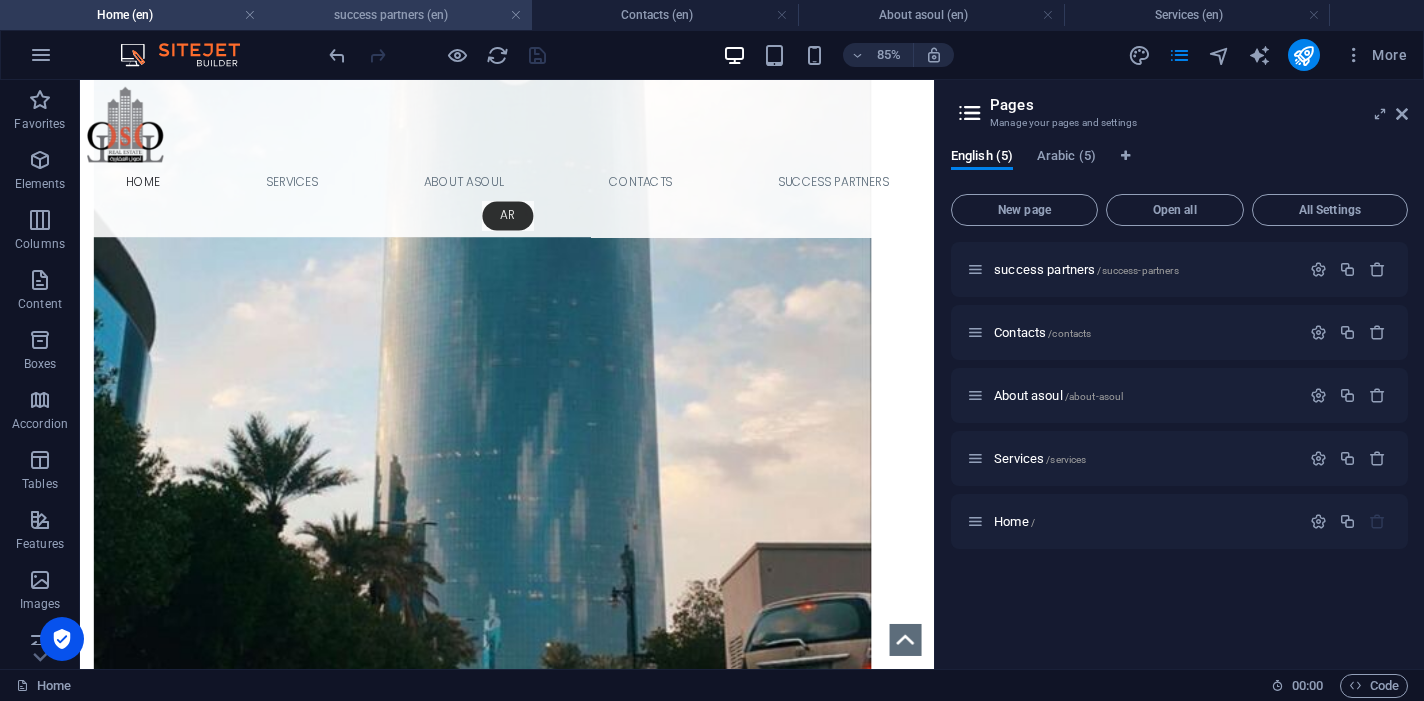 click on "success partners (en)" at bounding box center [399, 15] 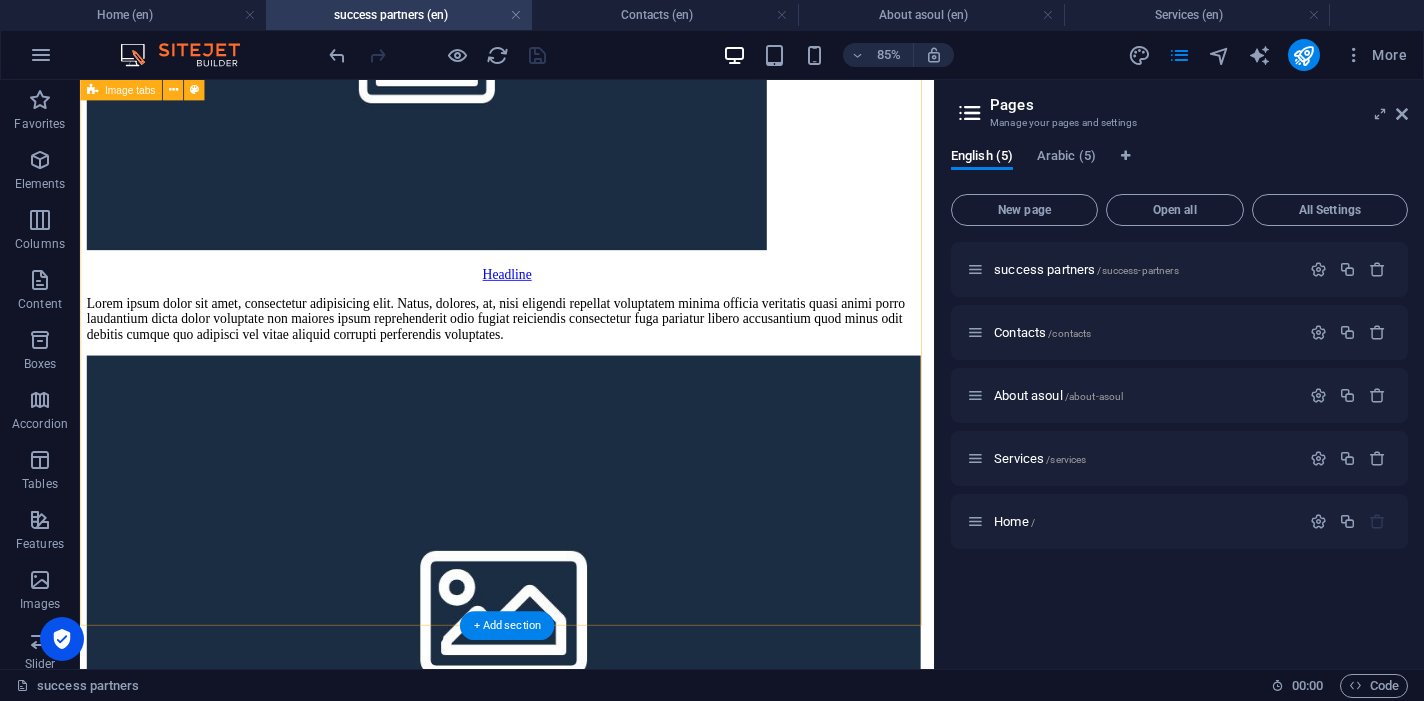 scroll, scrollTop: 0, scrollLeft: 0, axis: both 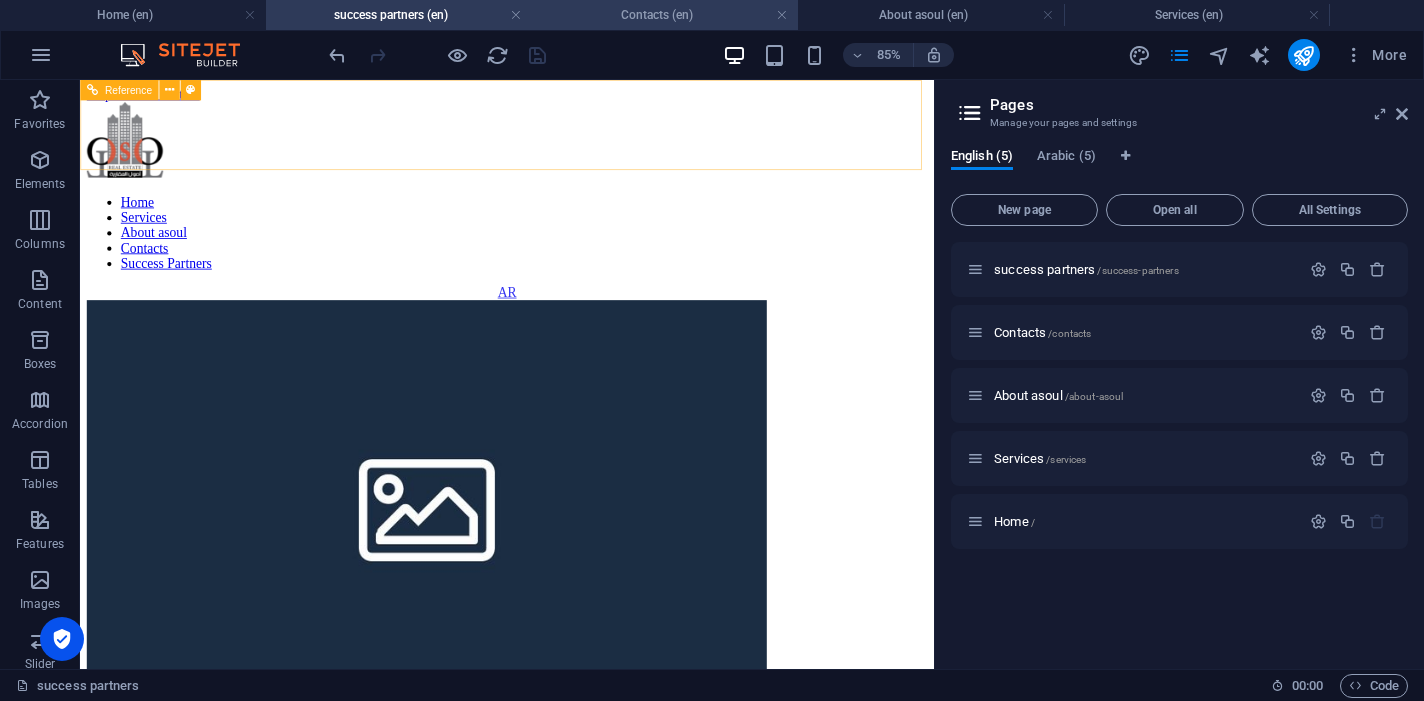 click on "Contacts (en)" at bounding box center [665, 15] 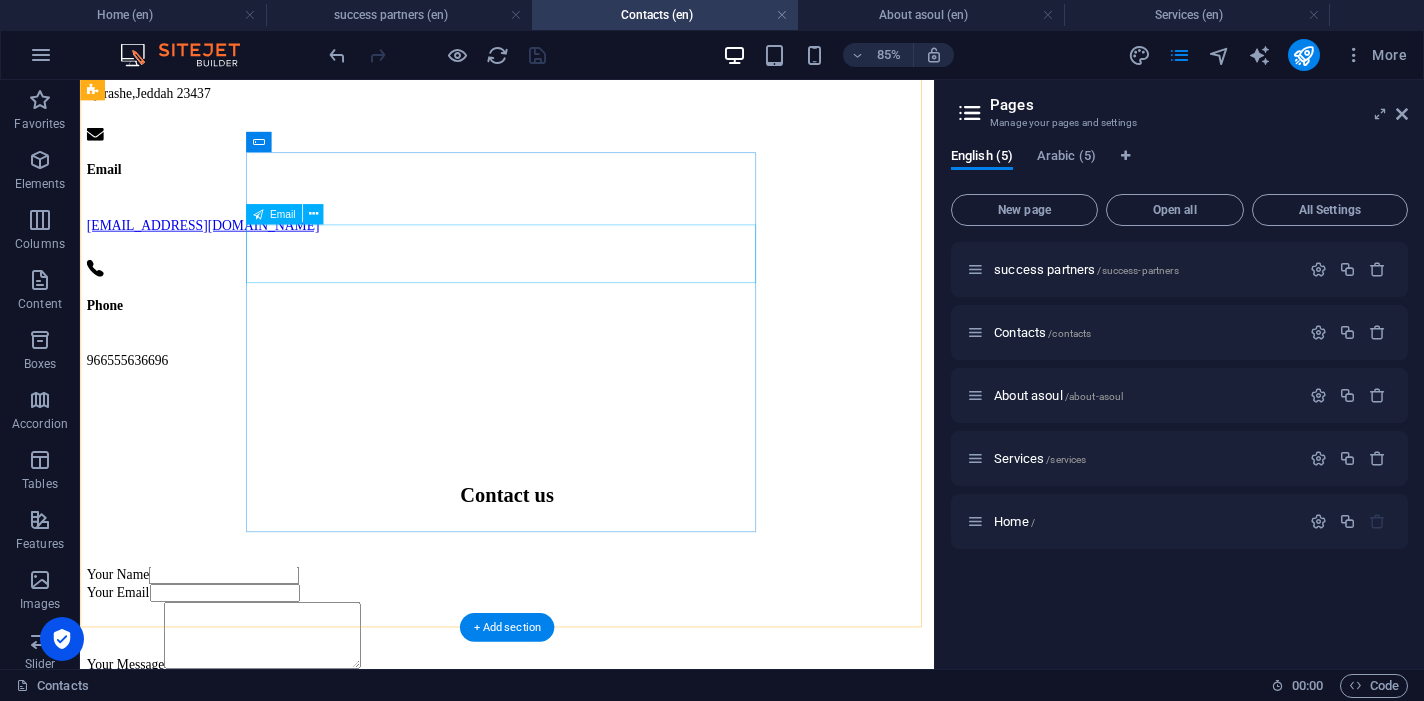scroll, scrollTop: 1005, scrollLeft: 0, axis: vertical 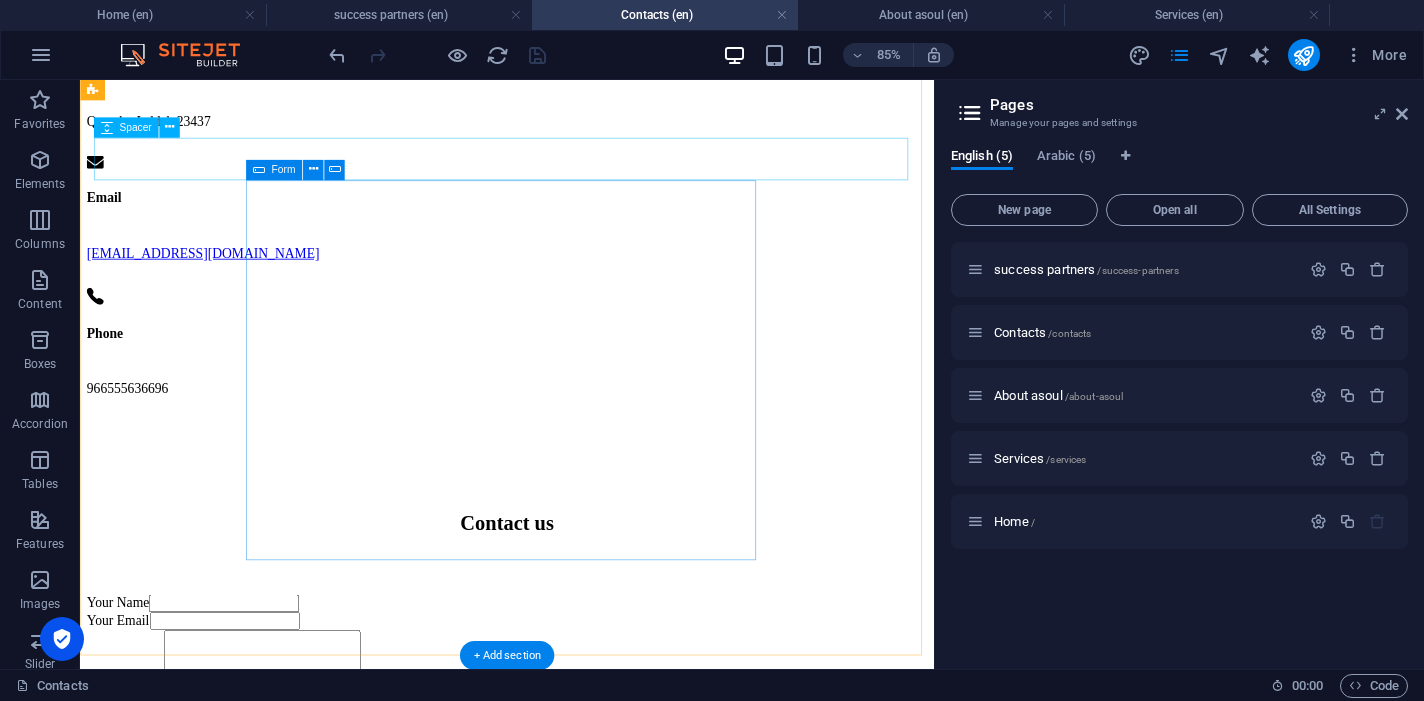 click on "Form" at bounding box center [283, 170] 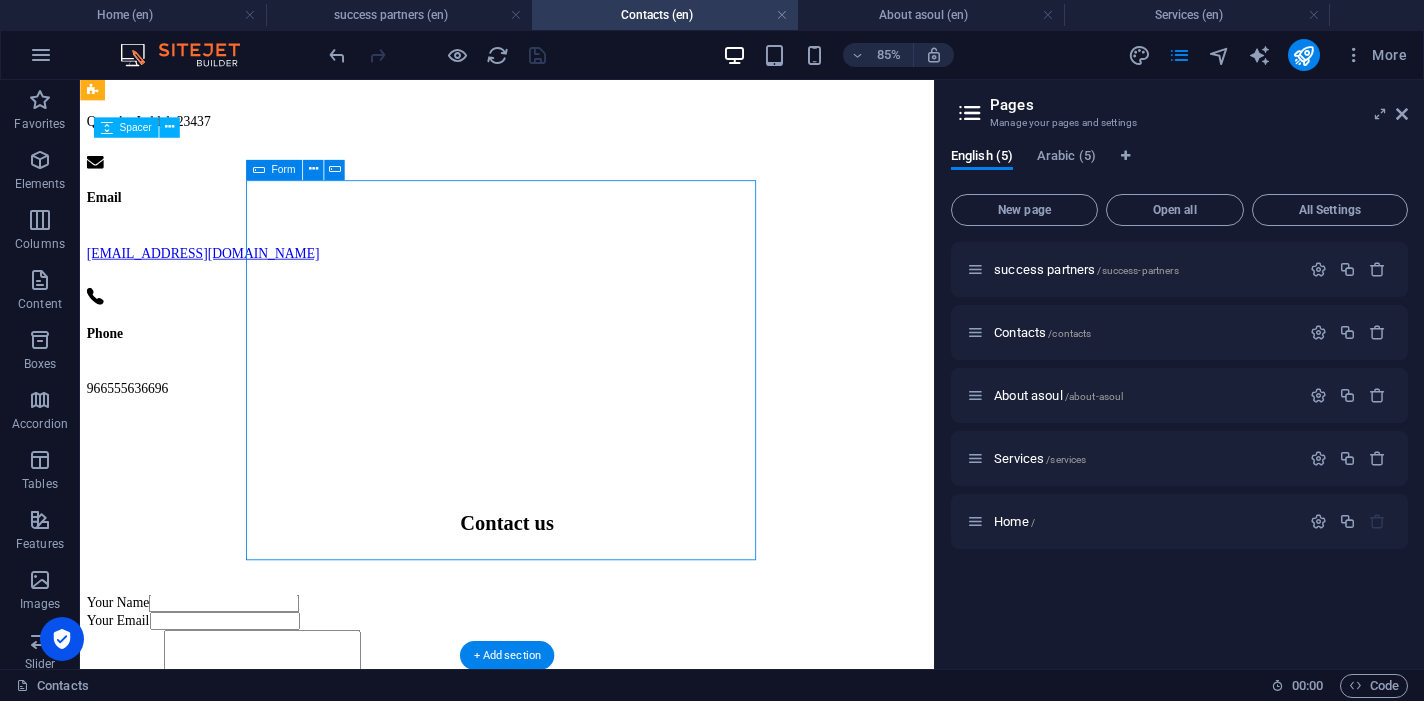 click on "Form" at bounding box center (283, 170) 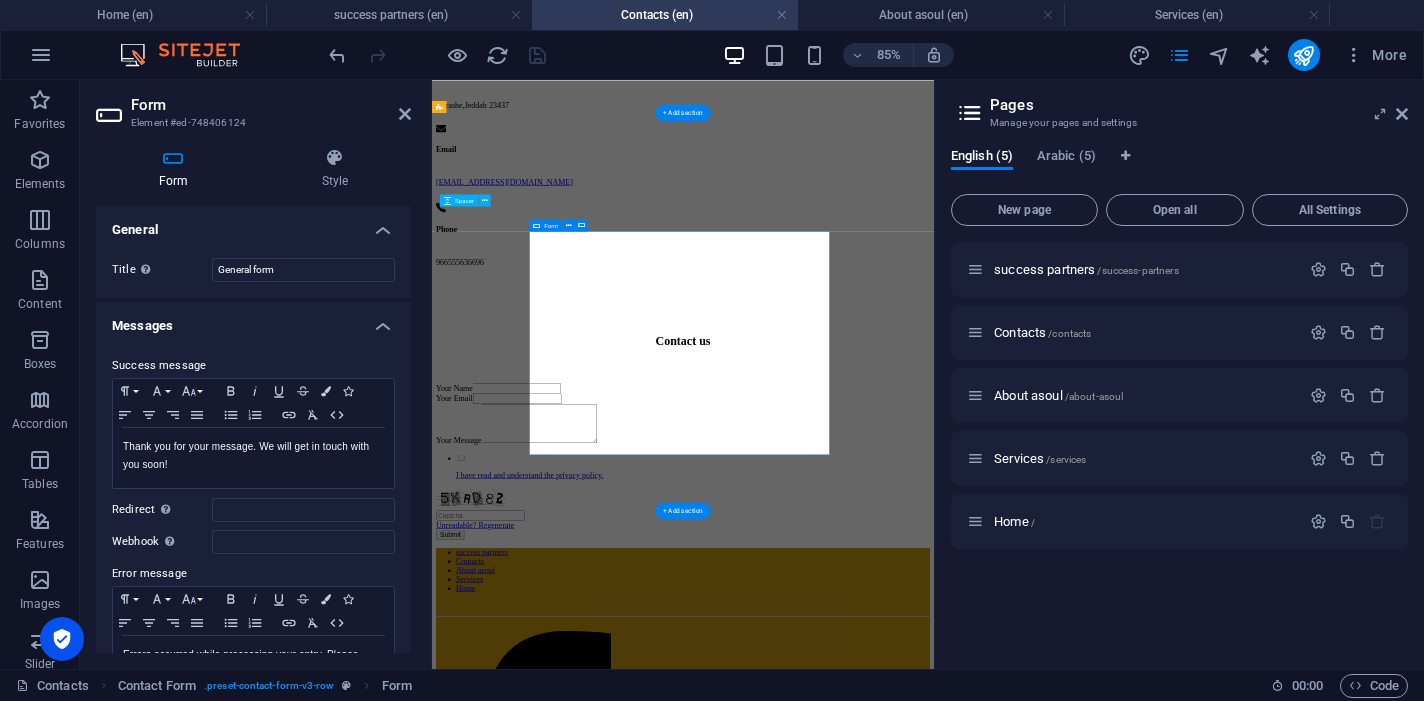 scroll, scrollTop: 821, scrollLeft: 0, axis: vertical 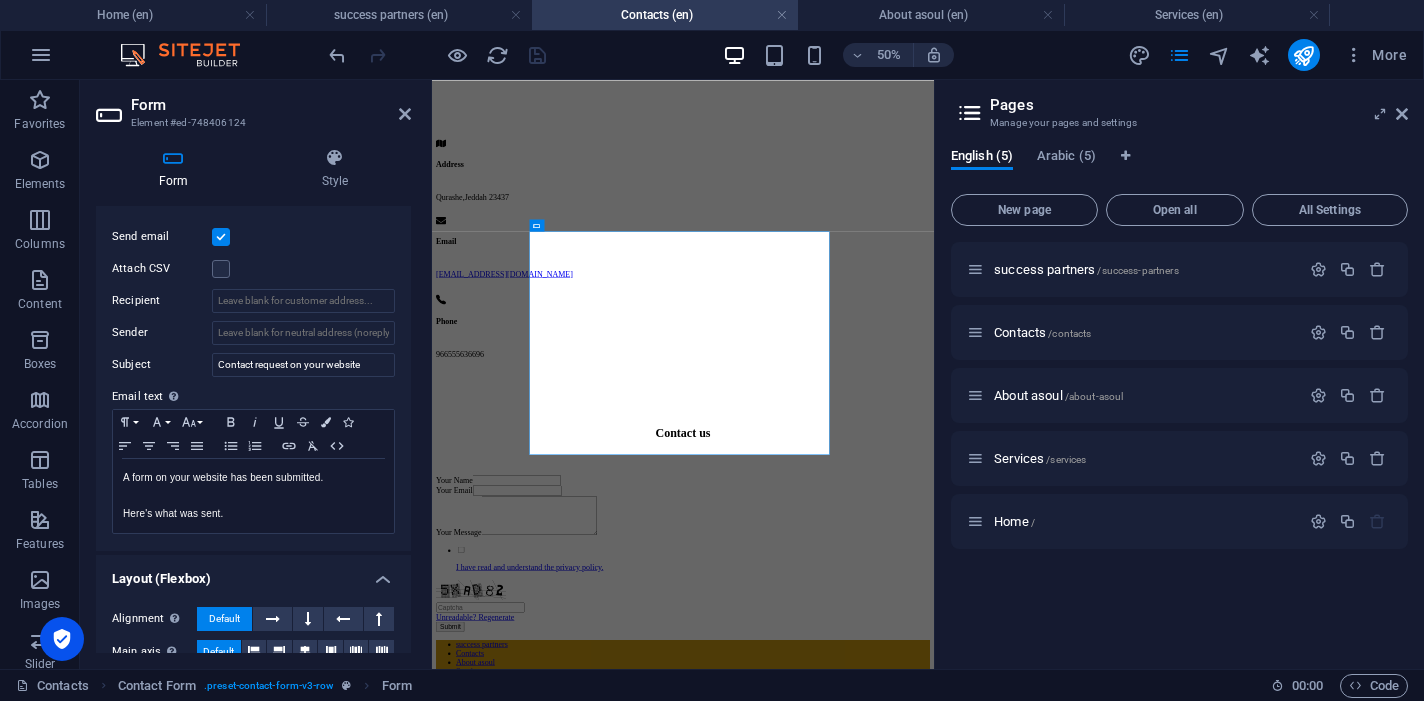 click on "Sender" at bounding box center [162, 333] 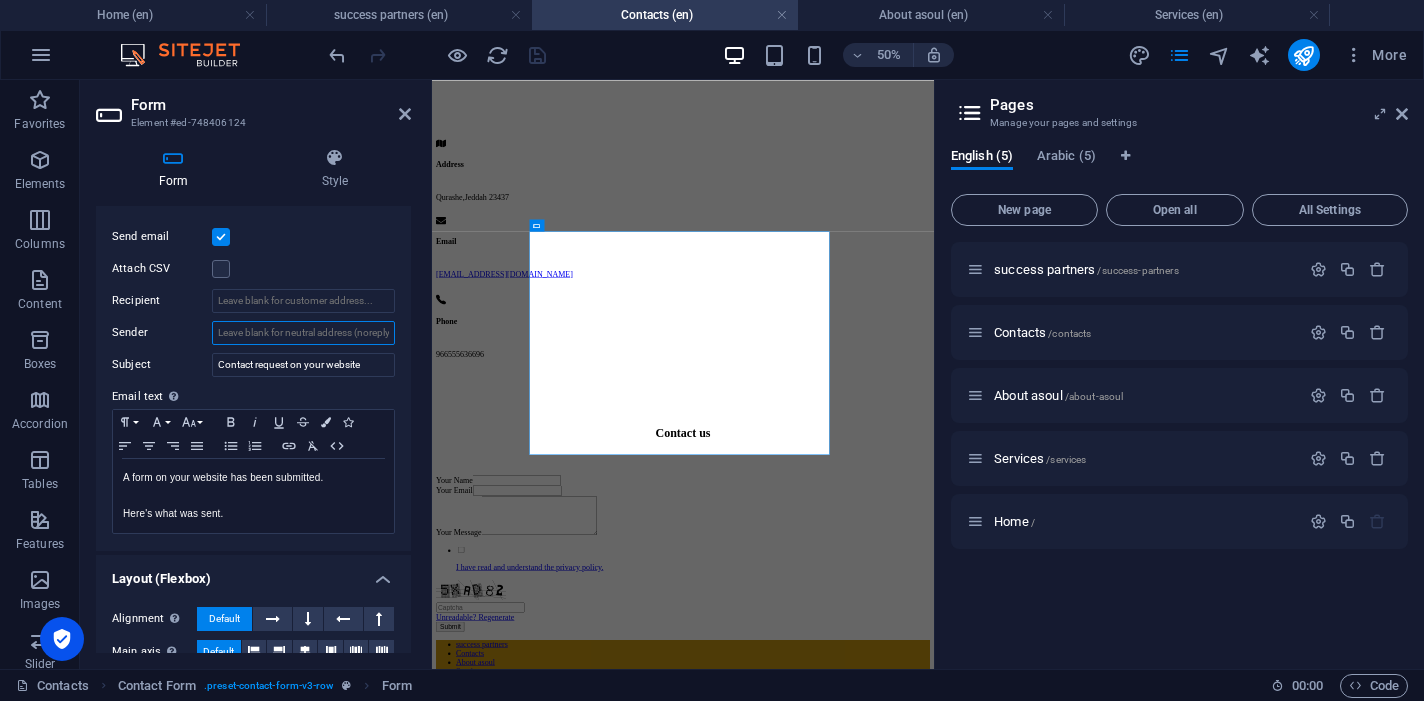 scroll, scrollTop: 549, scrollLeft: 0, axis: vertical 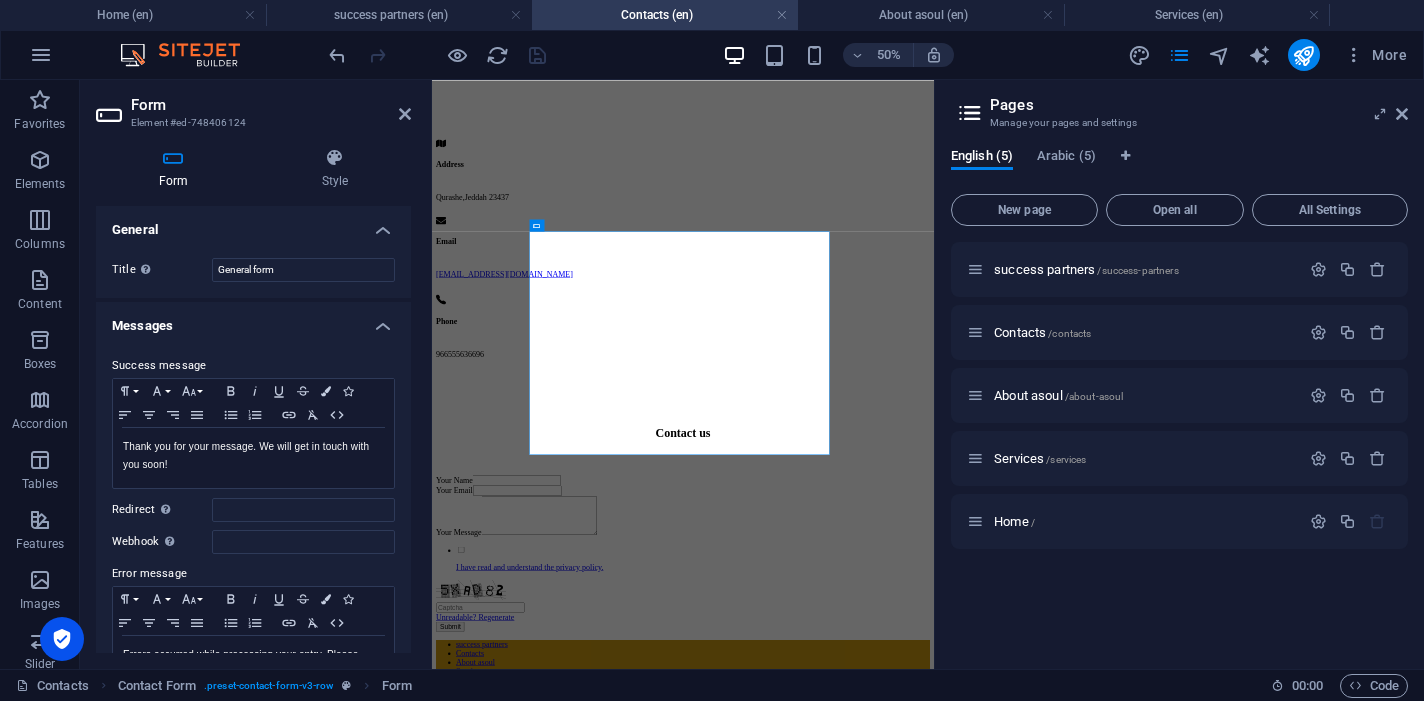click on "Title Define a name for the form. General form" at bounding box center (253, 270) 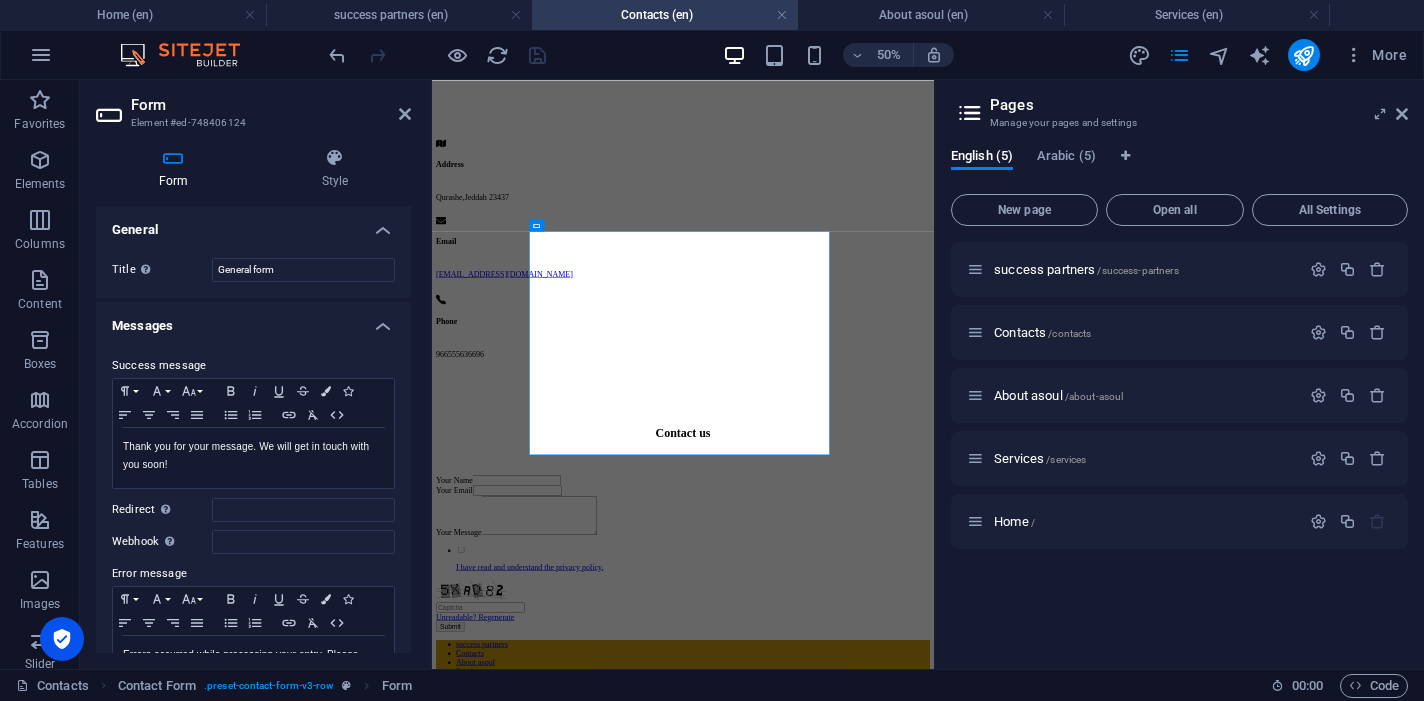 click on "Title Define a name for the form. General form" at bounding box center (253, 270) 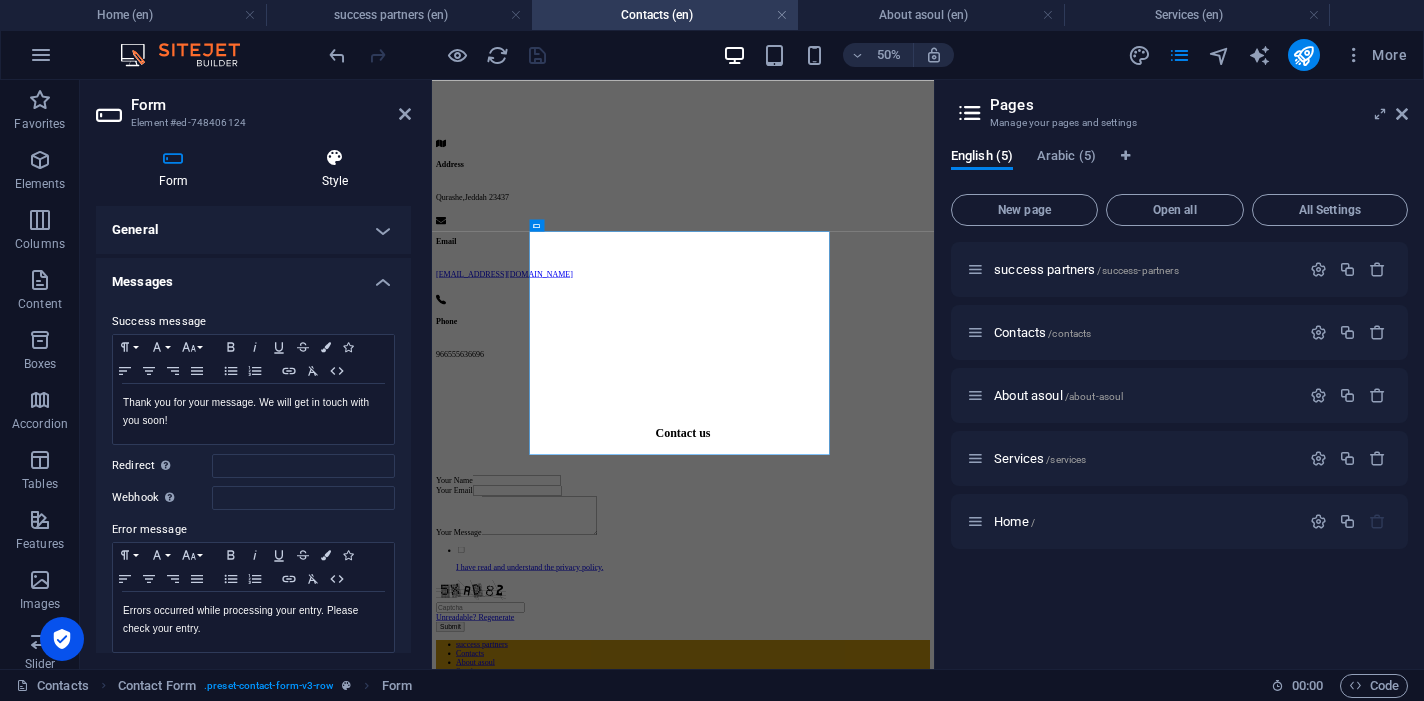 click at bounding box center [335, 158] 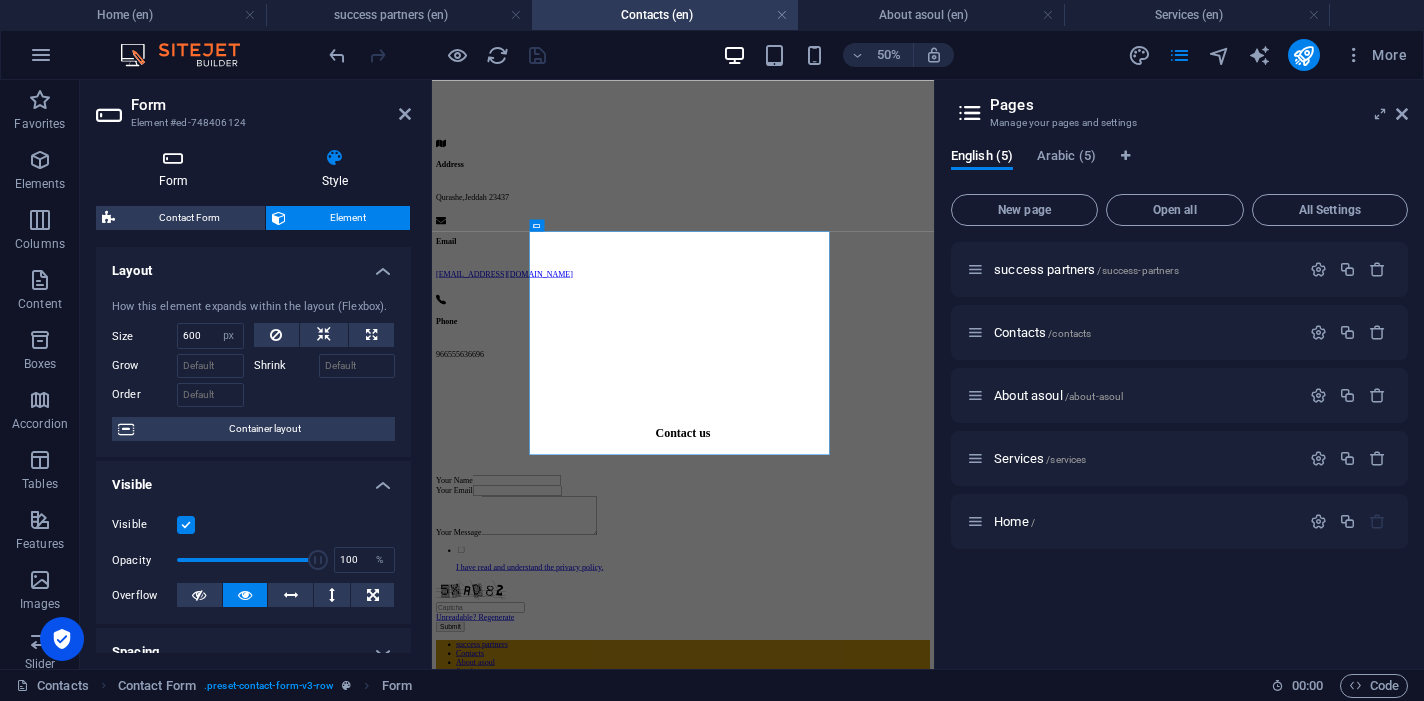 click at bounding box center [173, 158] 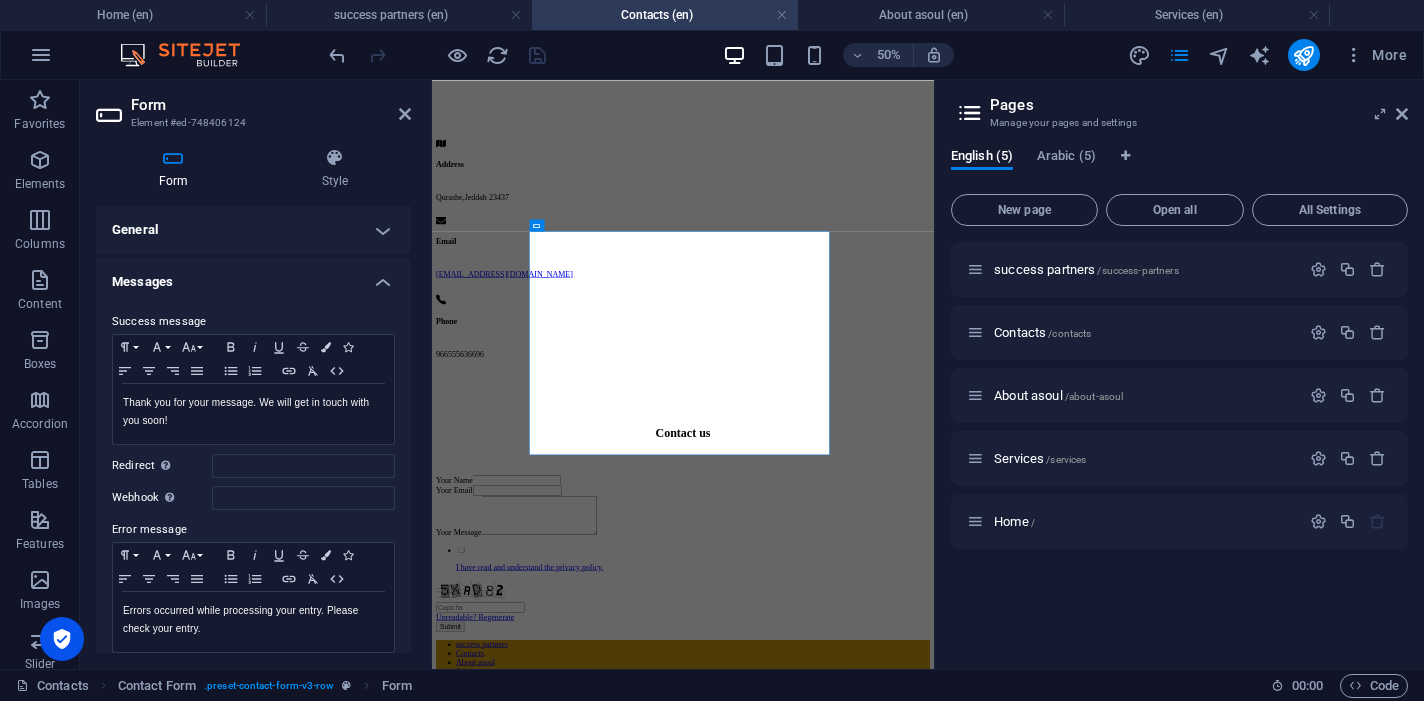 click on "Messages" at bounding box center (253, 276) 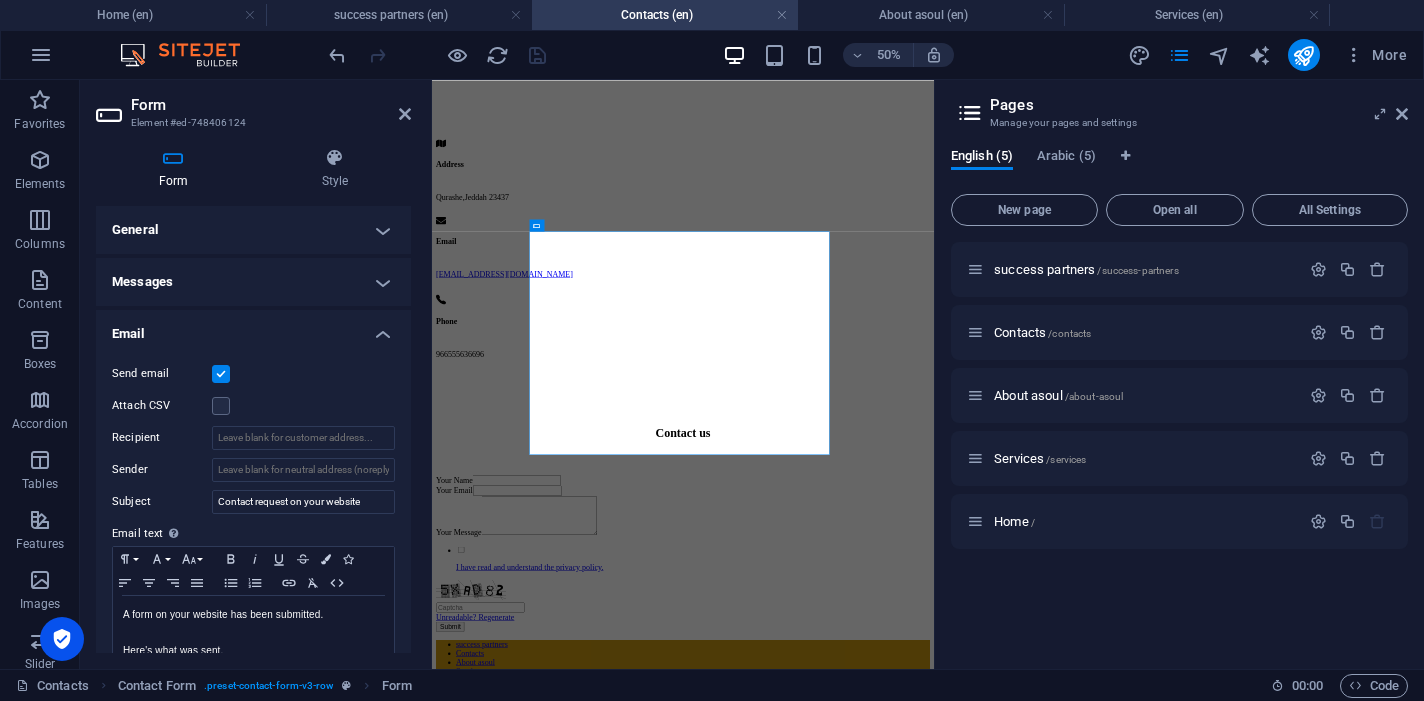 click on "Messages" at bounding box center (253, 282) 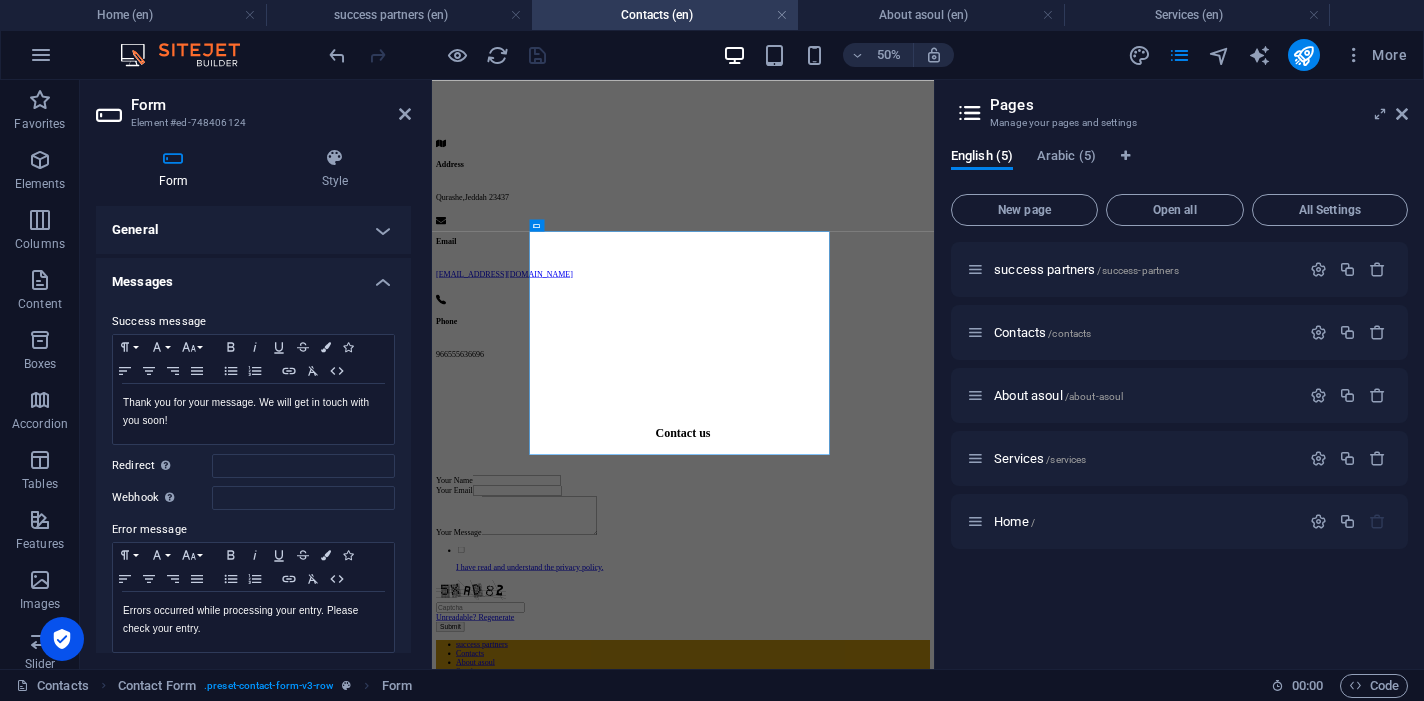 click on "Messages" at bounding box center (253, 276) 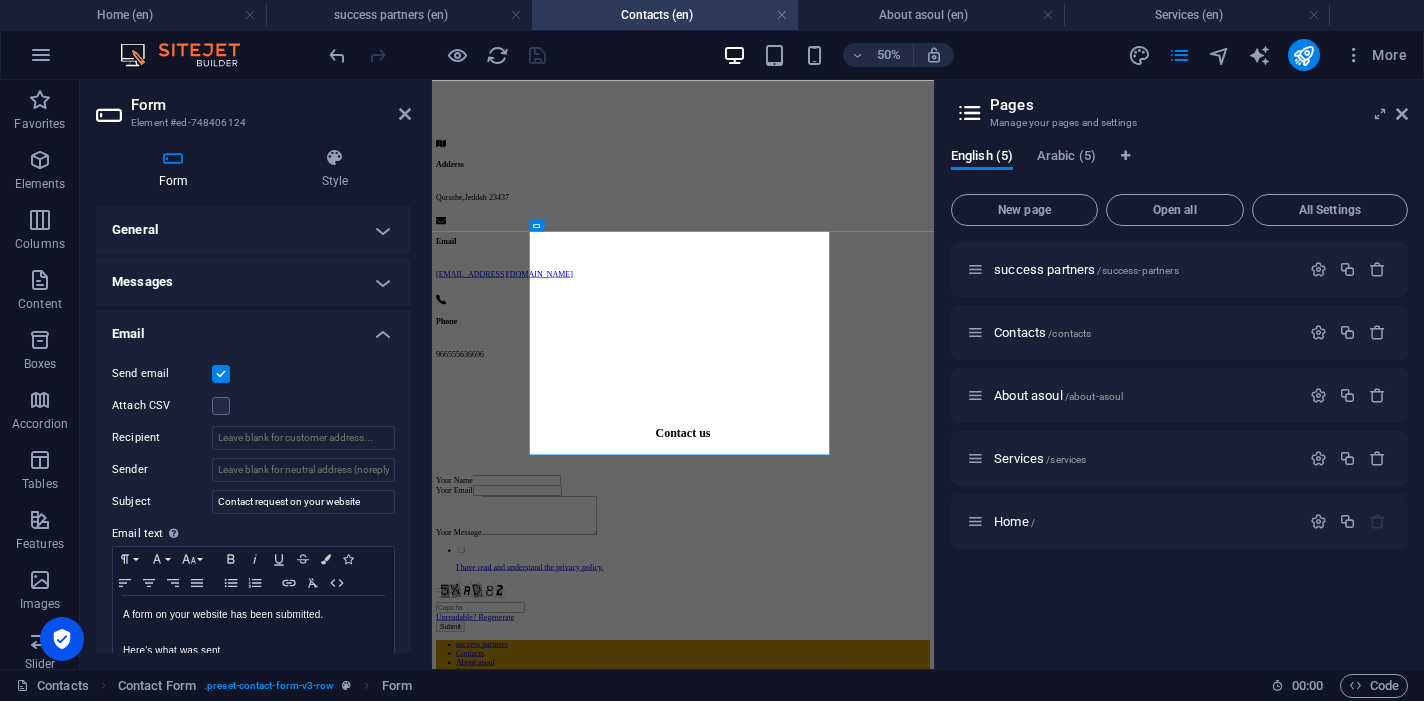 click on "Email" at bounding box center [253, 328] 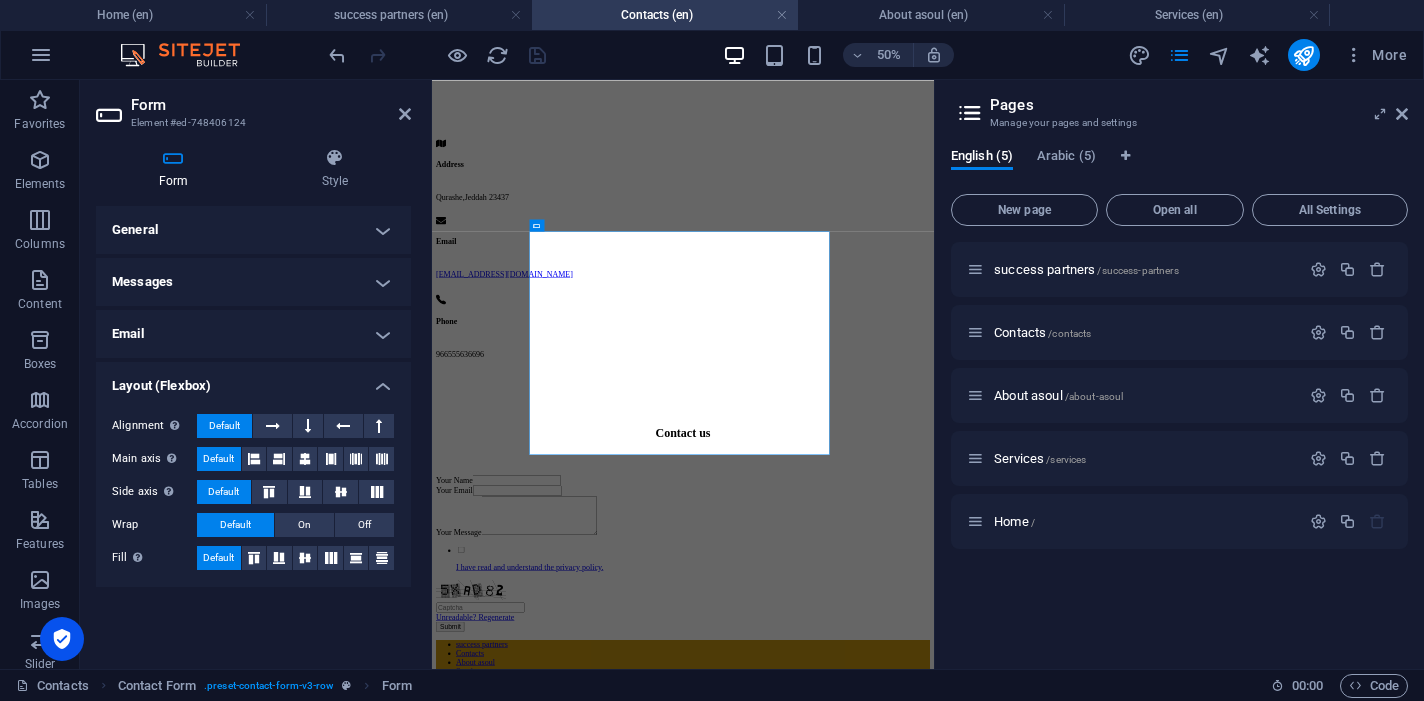 click on "Layout (Flexbox)" at bounding box center (253, 380) 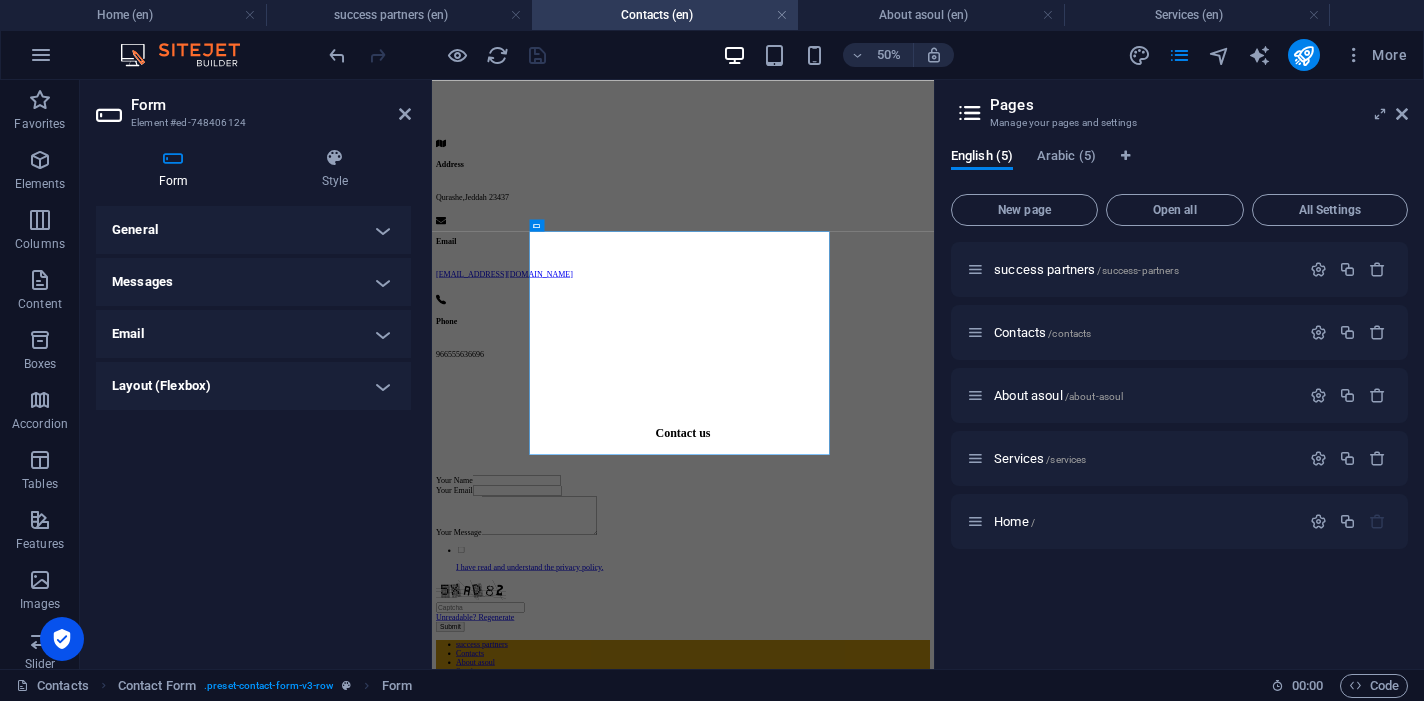 click on "Email" at bounding box center [253, 334] 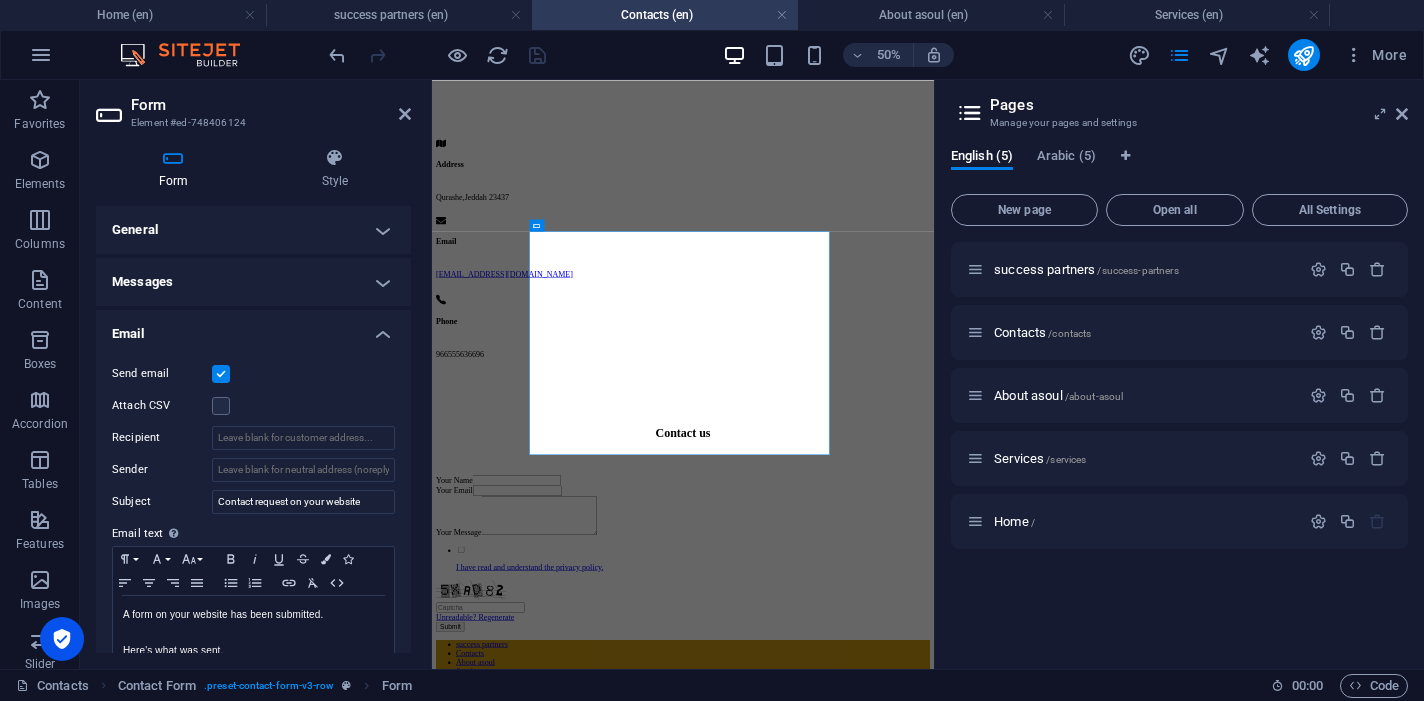 click on "Send email Attach CSV Recipient Sender Subject Contact request on your website Email text Define text to be sent if form inputs should be sent by email. Paragraph Format Normal Heading 1 Heading 2 Heading 3 Heading 4 Heading 5 Heading 6 Code Font Family Arial Georgia Impact Tahoma Times New Roman Verdana Font Size 8 9 10 11 12 14 18 24 30 36 48 60 72 96 Bold Italic Underline Strikethrough Colors Icons Align Left Align Center Align Right Align Justify Unordered List Ordered List Insert Link Clear Formatting HTML A form on your website has been submitted. Here's what was sent. Text of the email..." at bounding box center [253, 517] 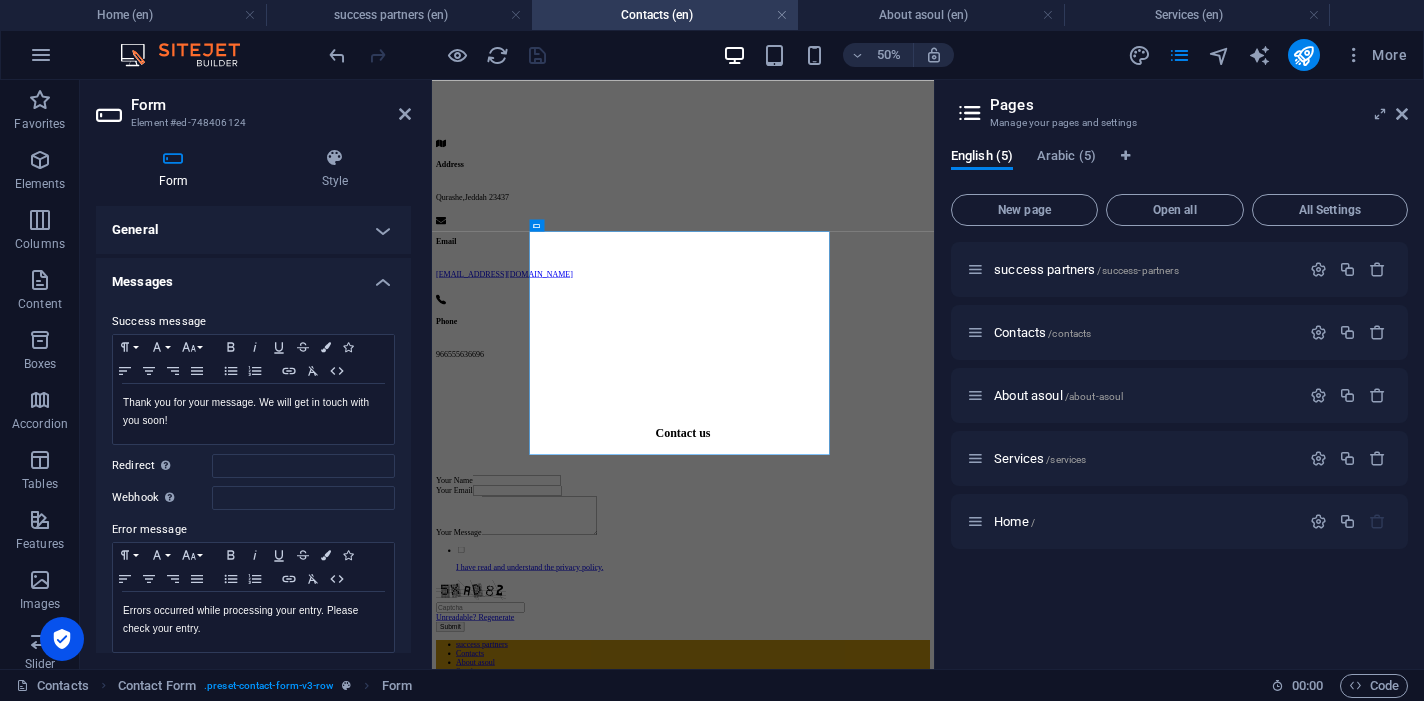 click on "Messages" at bounding box center (253, 276) 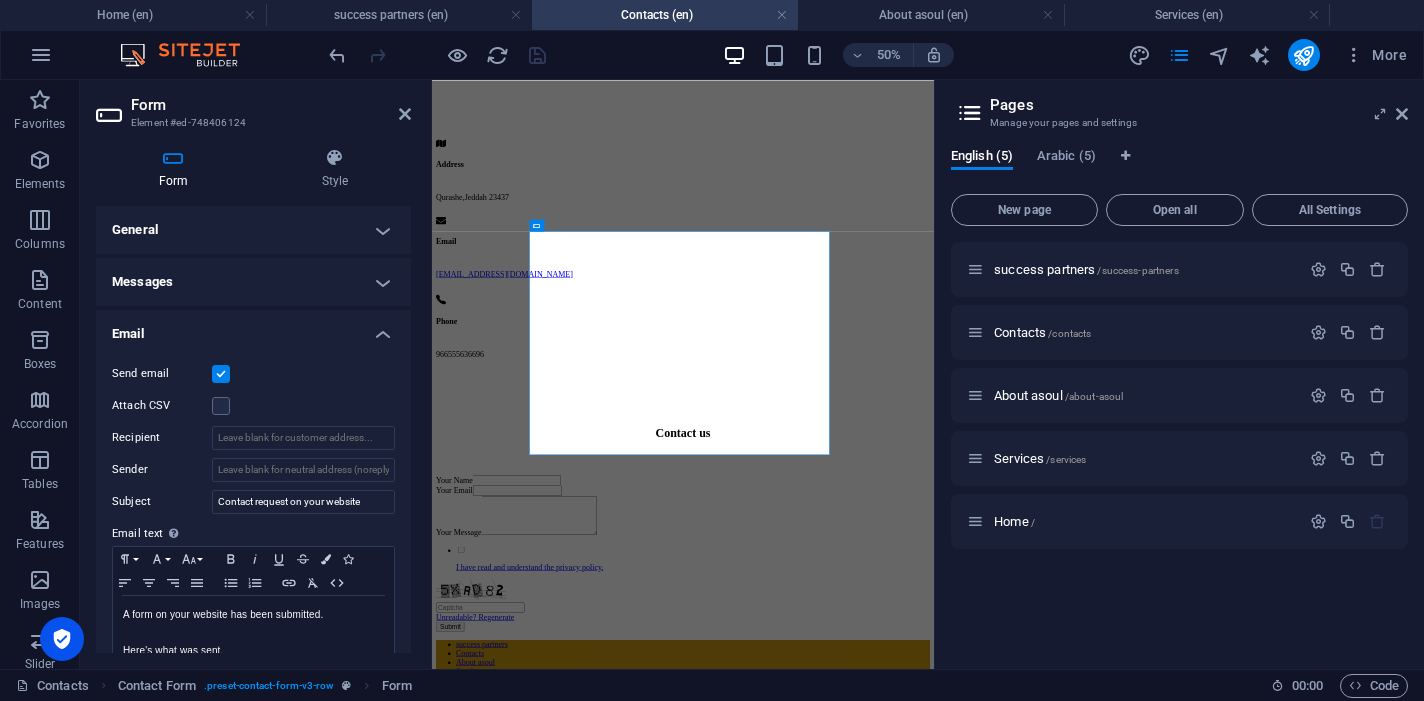 click on "Messages" at bounding box center (253, 282) 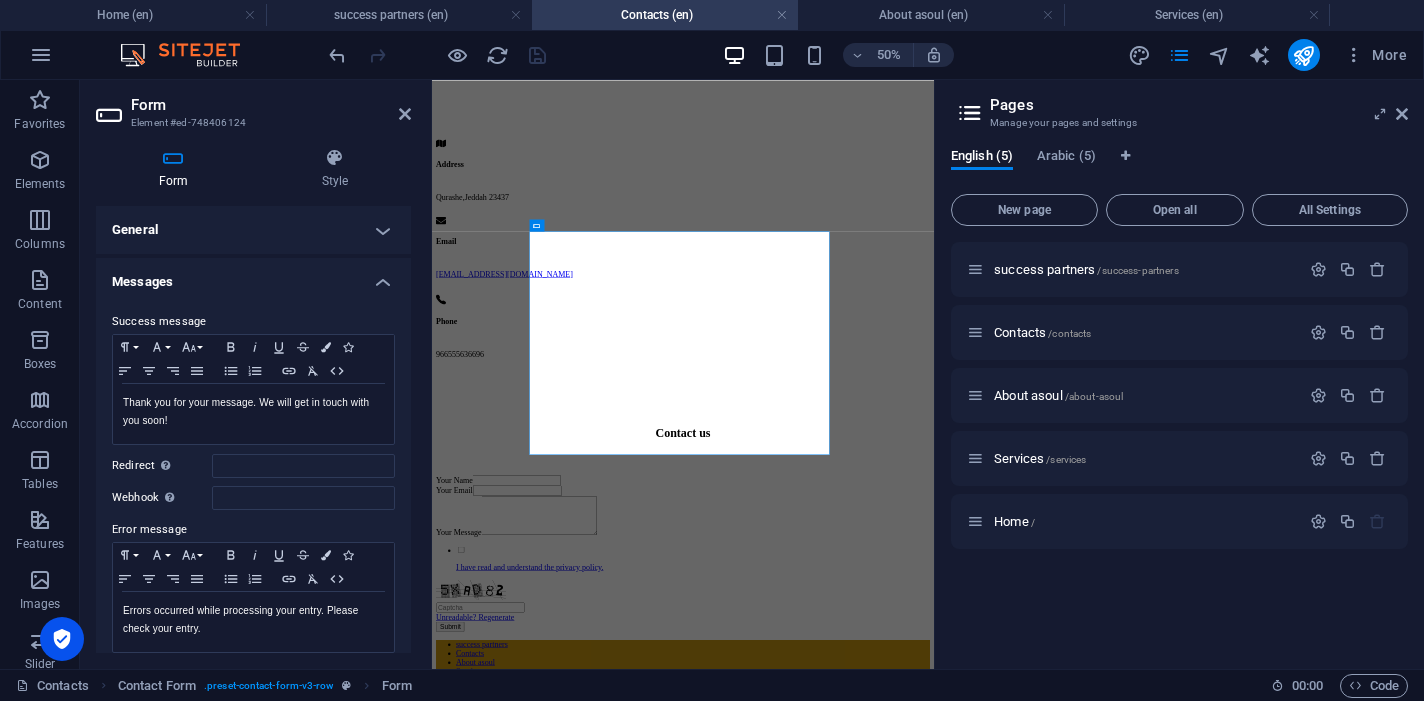 click on "Messages" at bounding box center (253, 276) 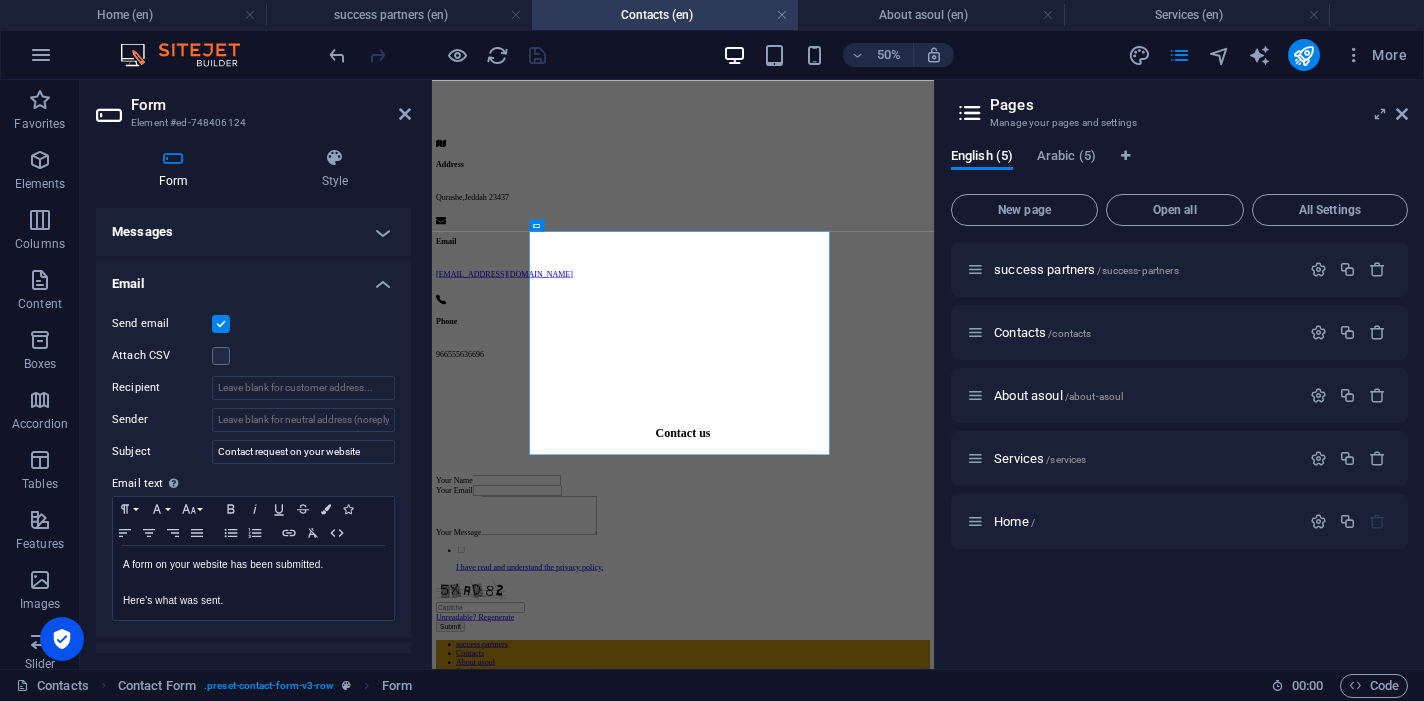 scroll, scrollTop: 54, scrollLeft: 0, axis: vertical 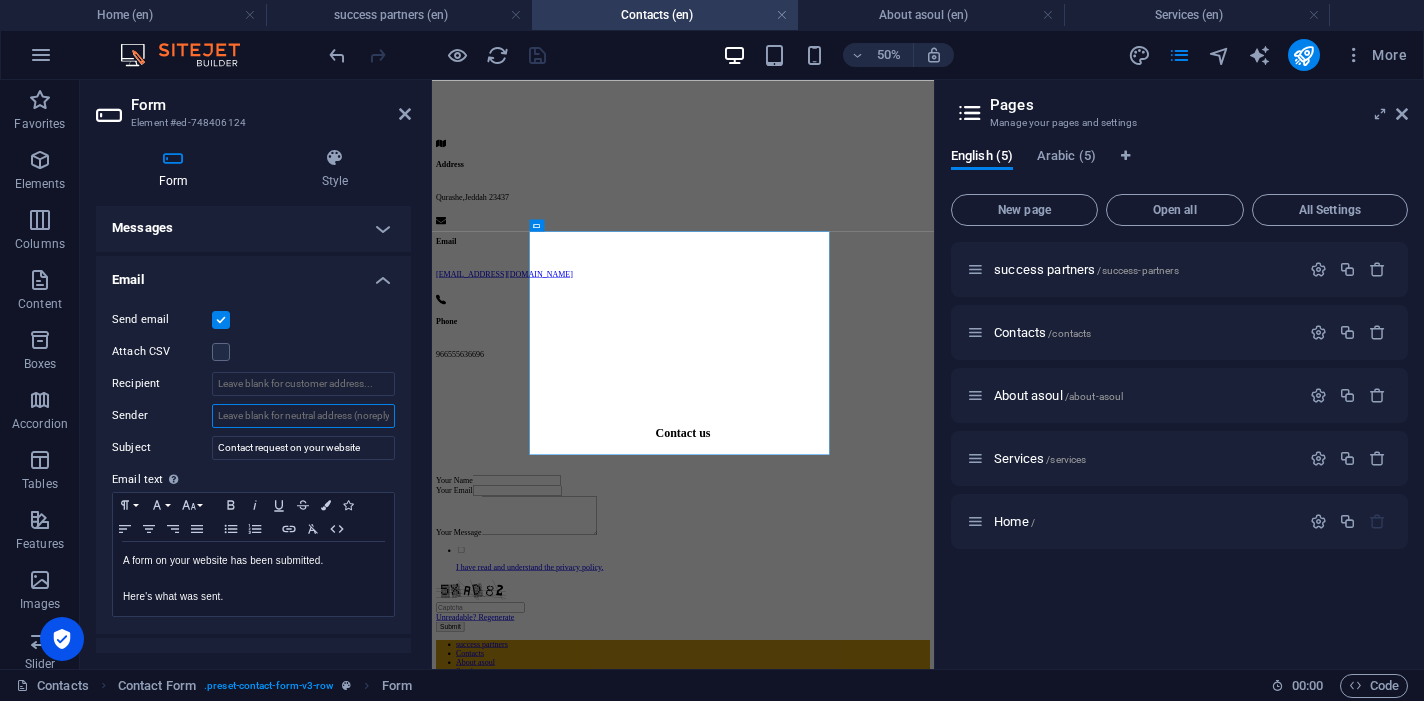 click on "Sender" at bounding box center (303, 416) 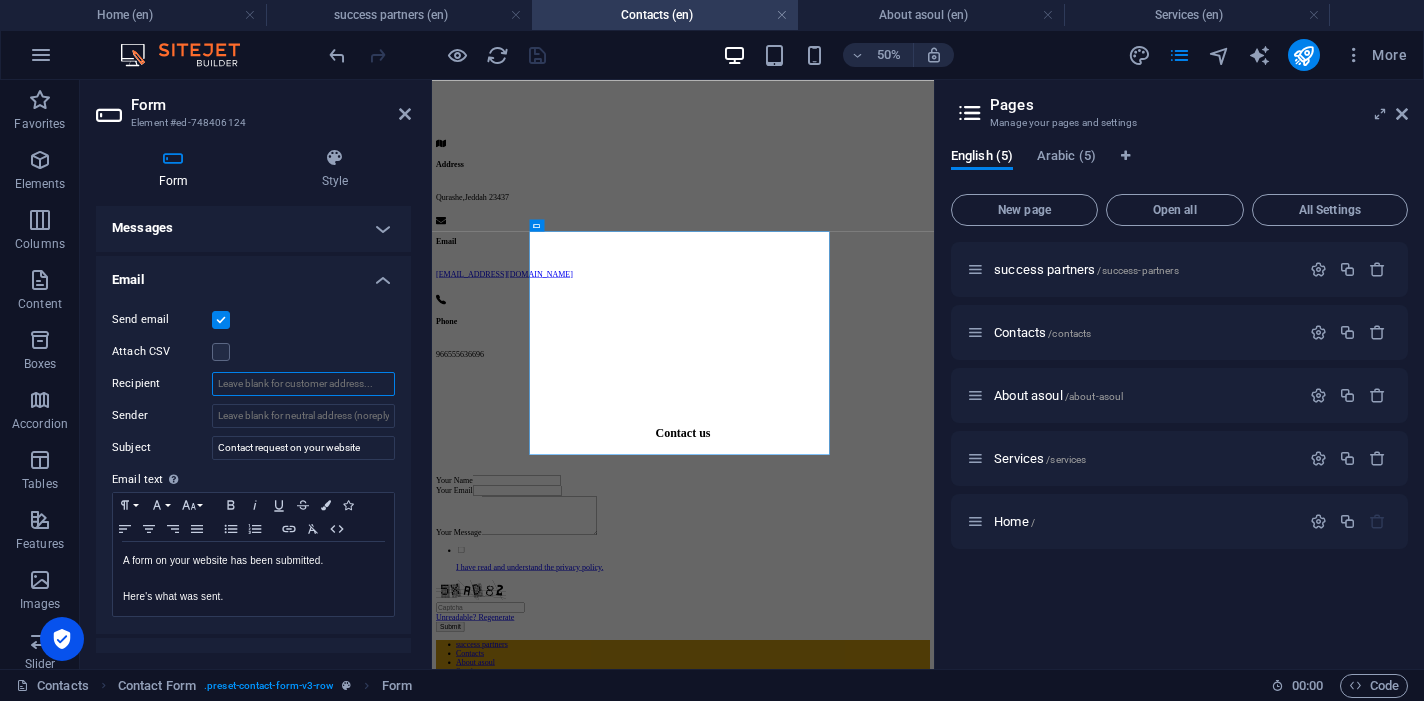 click on "Recipient" at bounding box center (303, 384) 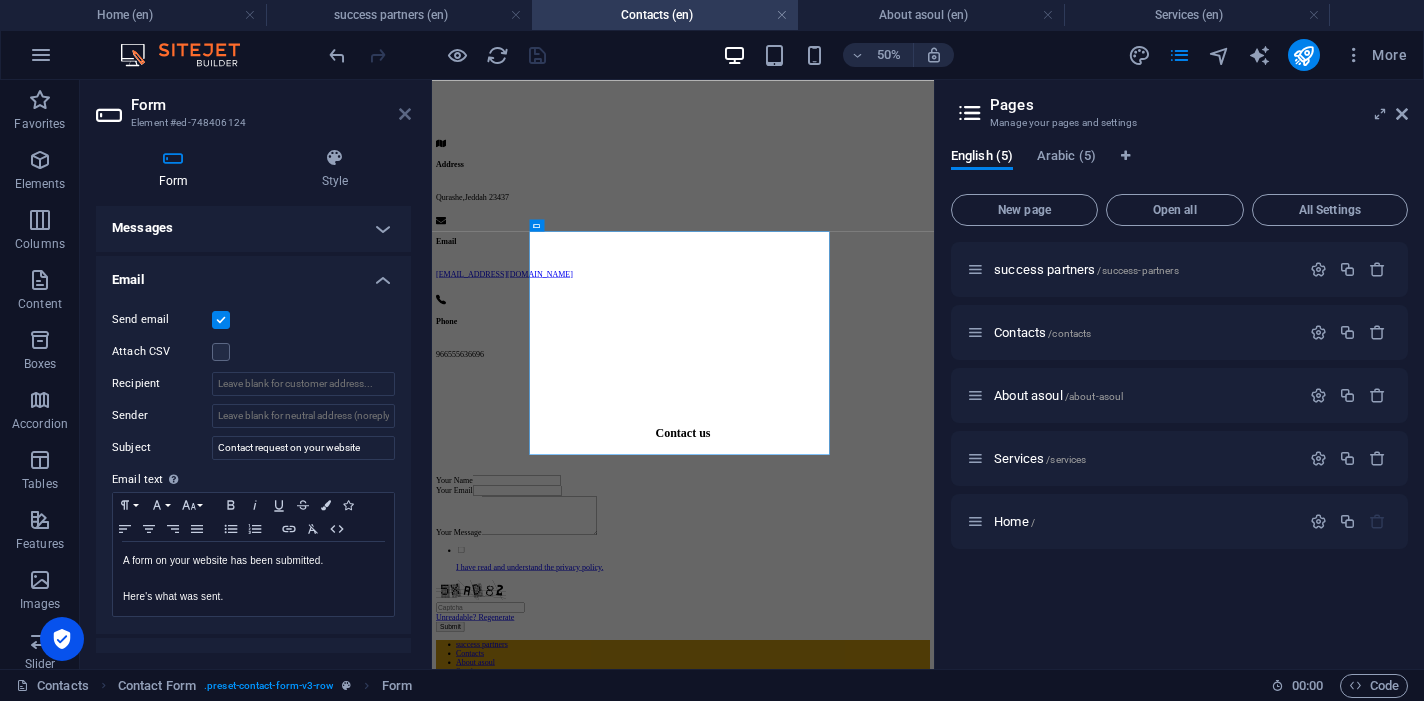 click at bounding box center [405, 114] 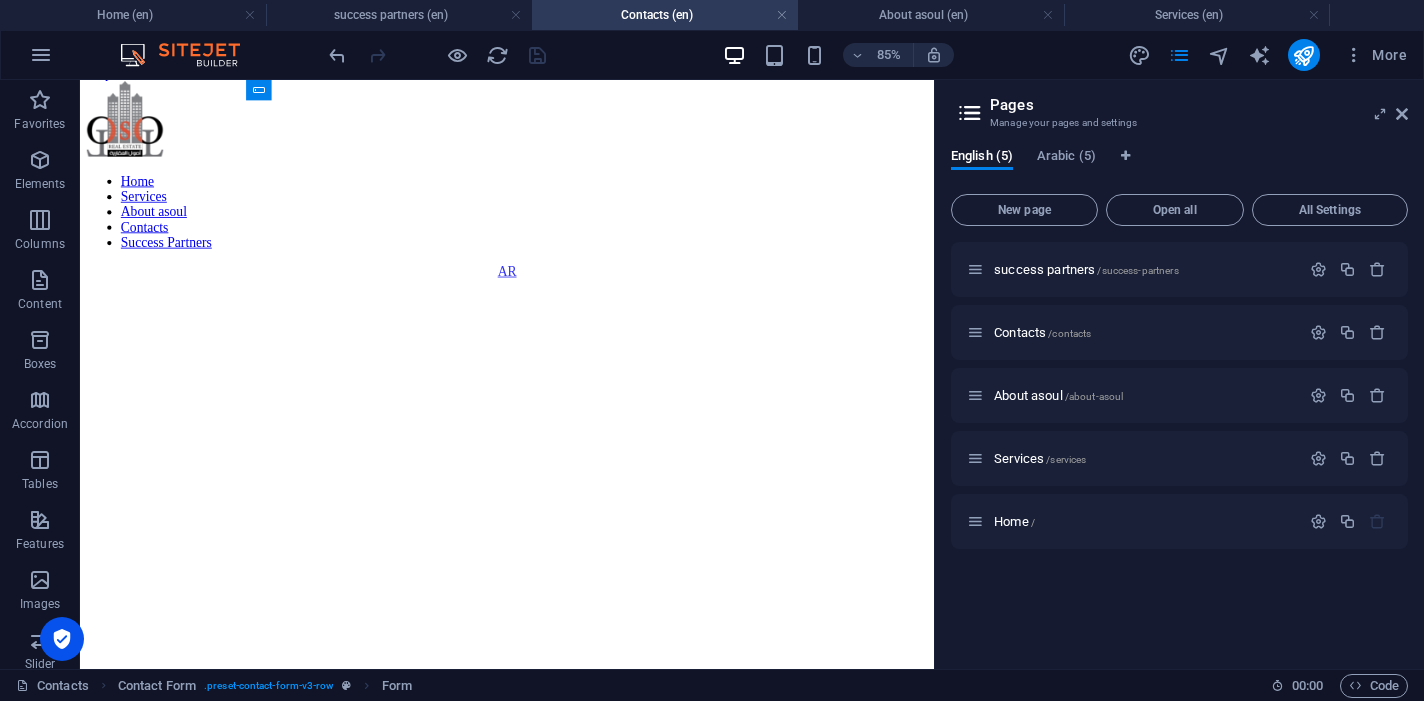 scroll, scrollTop: 0, scrollLeft: 0, axis: both 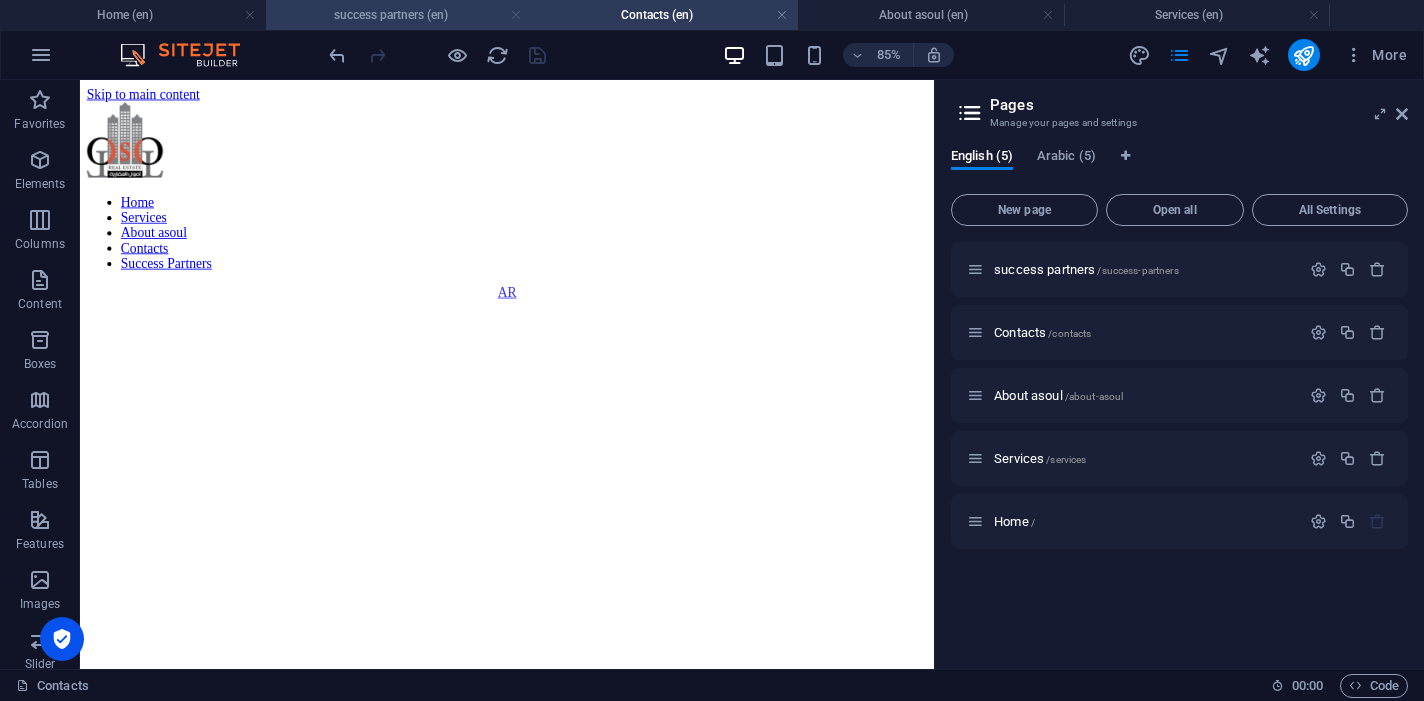 click at bounding box center (516, 15) 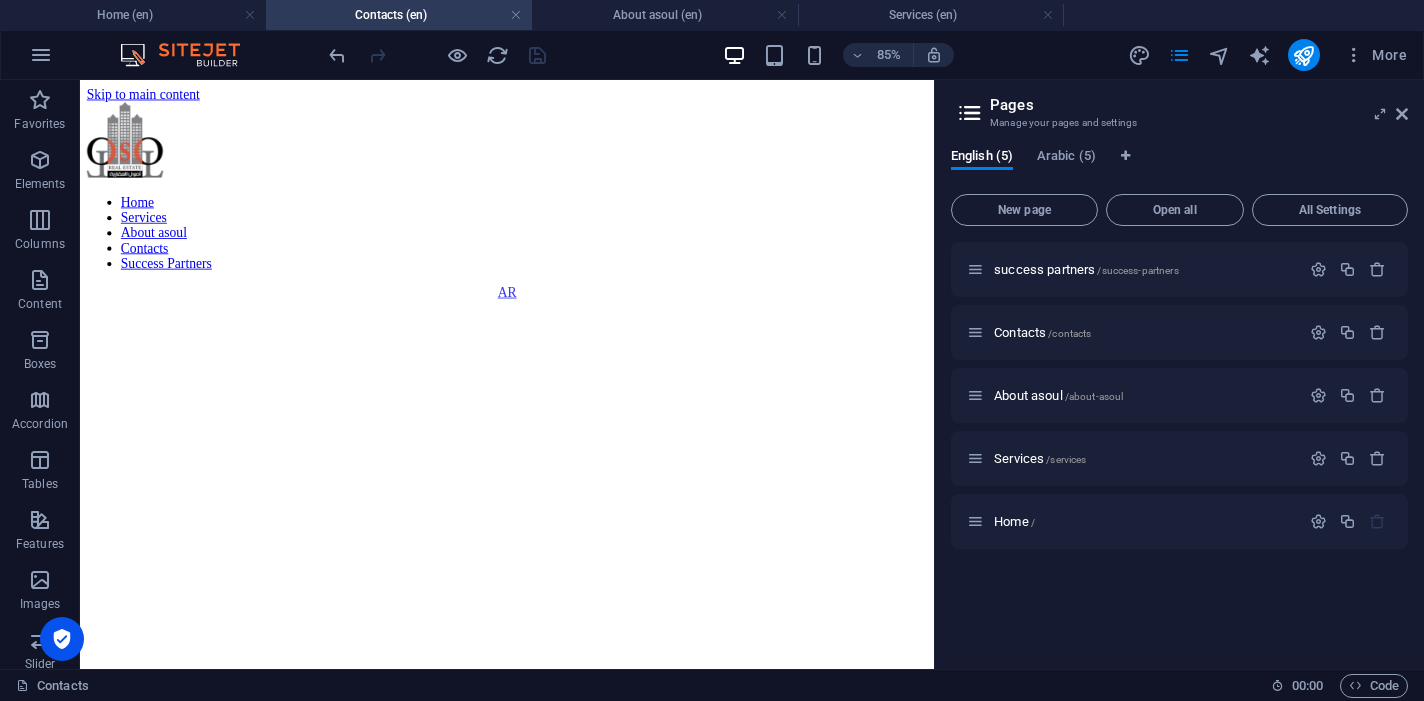 click at bounding box center (516, 15) 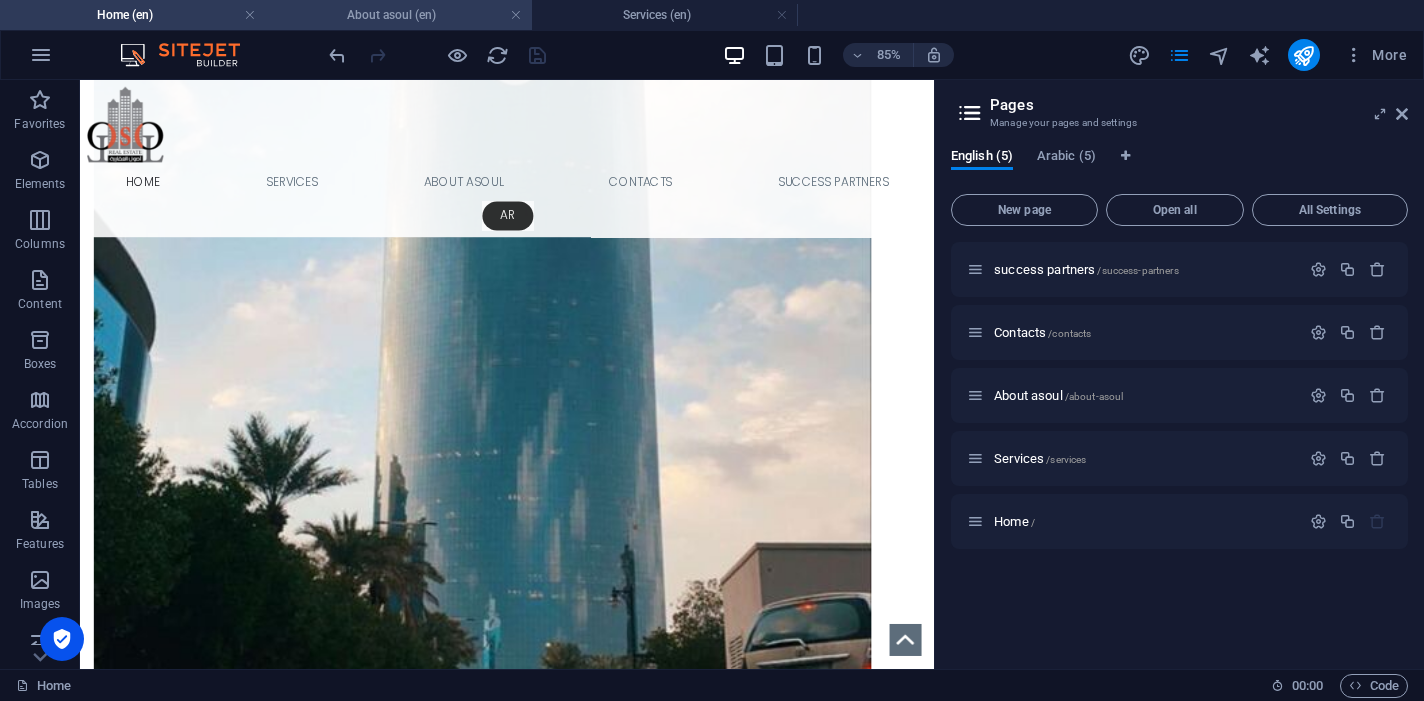 click on "About asoul (en)" at bounding box center [399, 15] 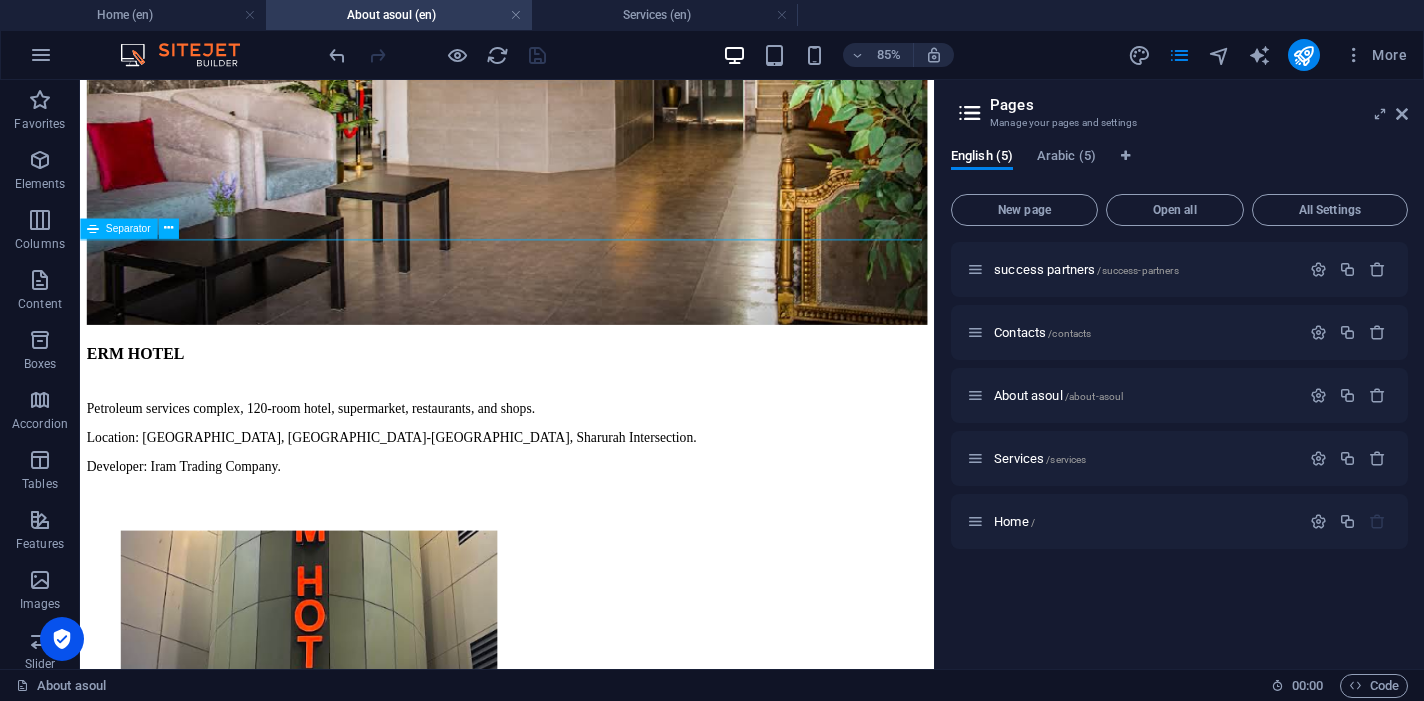 scroll, scrollTop: 0, scrollLeft: 0, axis: both 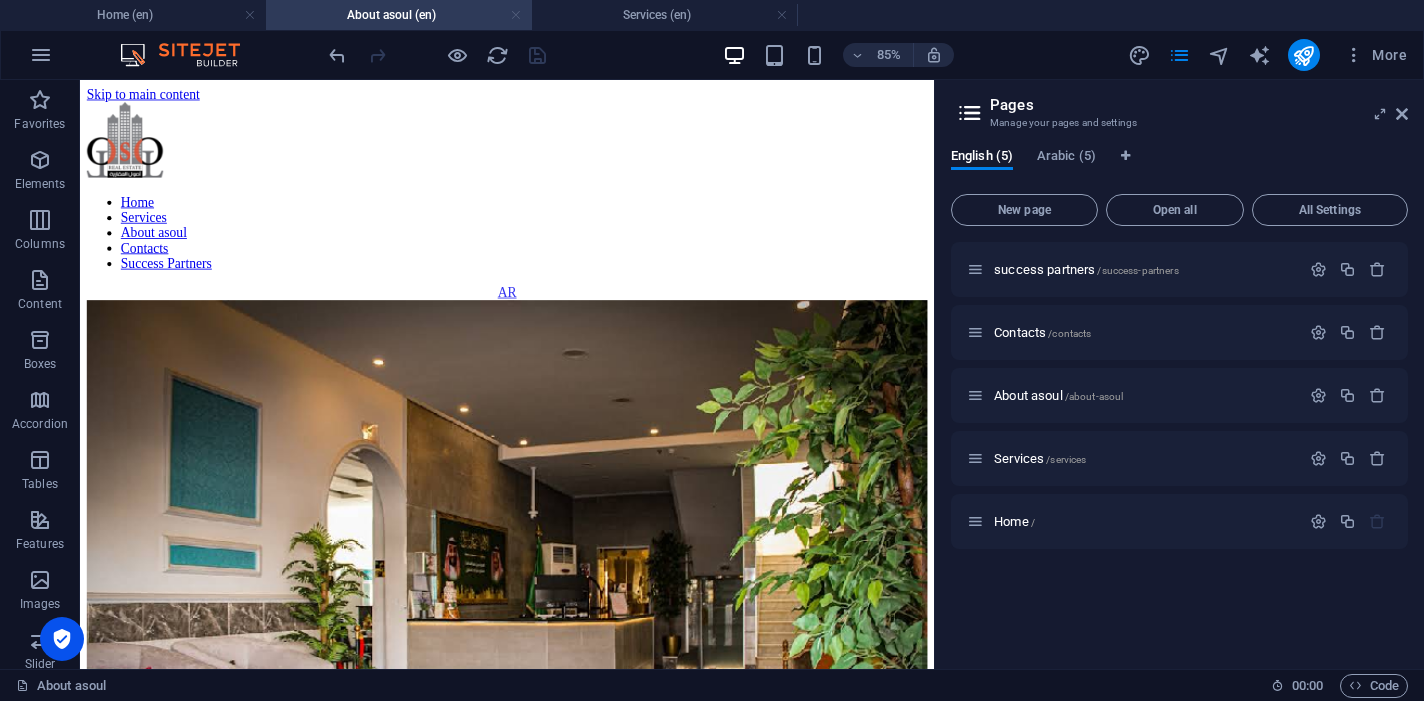 click at bounding box center (516, 15) 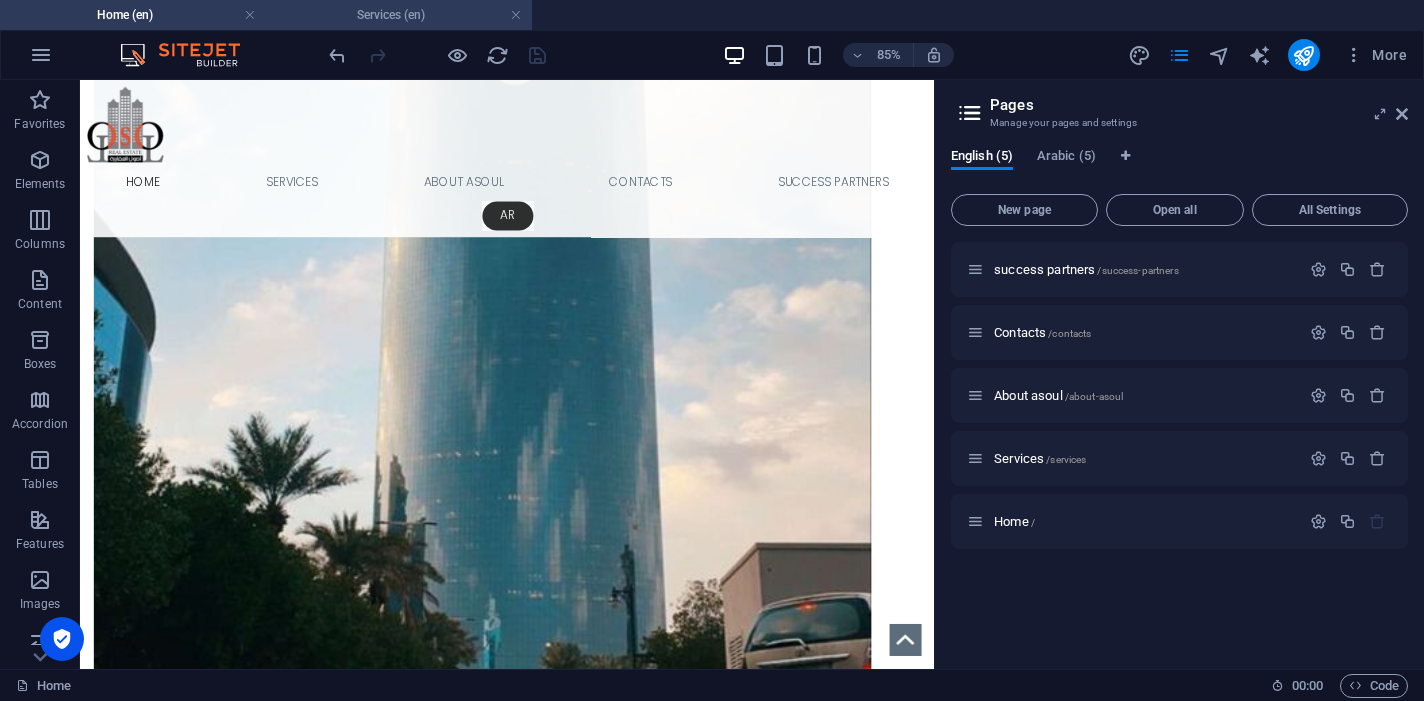 click on "Services (en)" at bounding box center [399, 15] 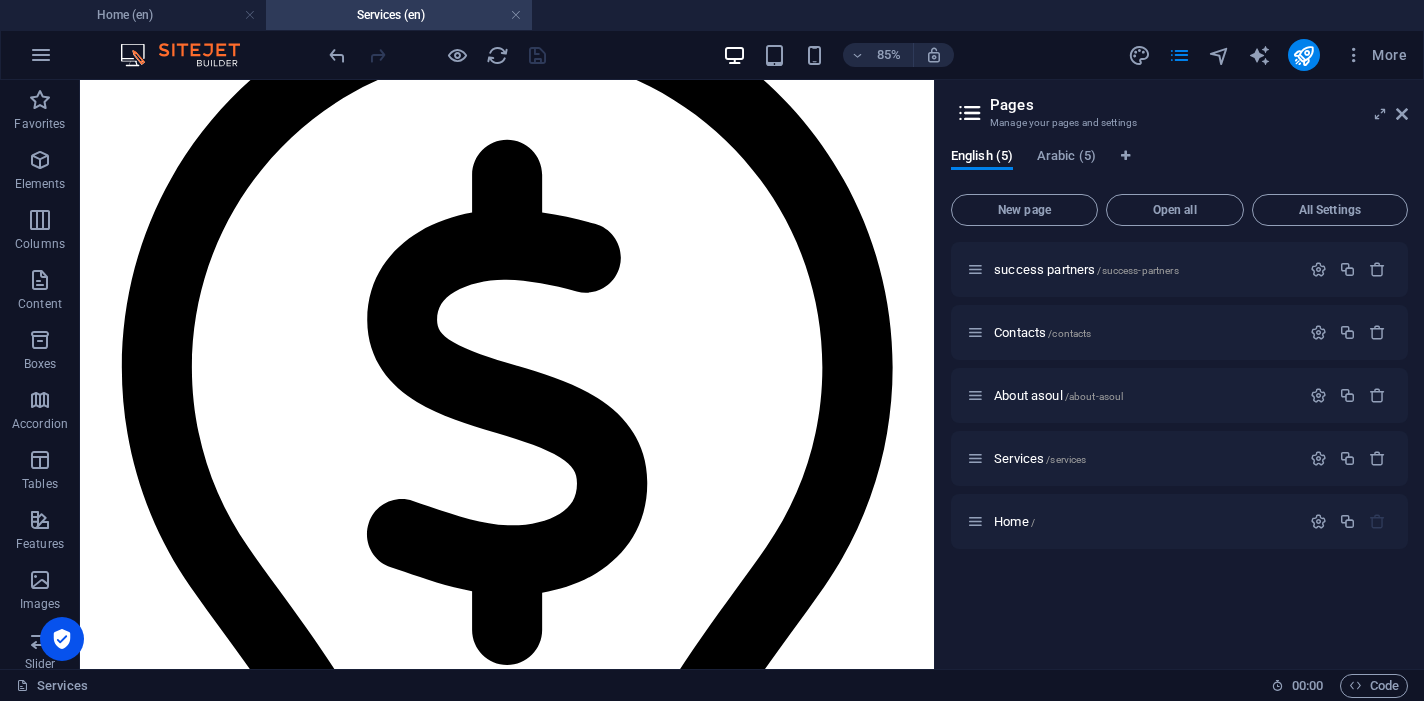 scroll, scrollTop: 0, scrollLeft: 0, axis: both 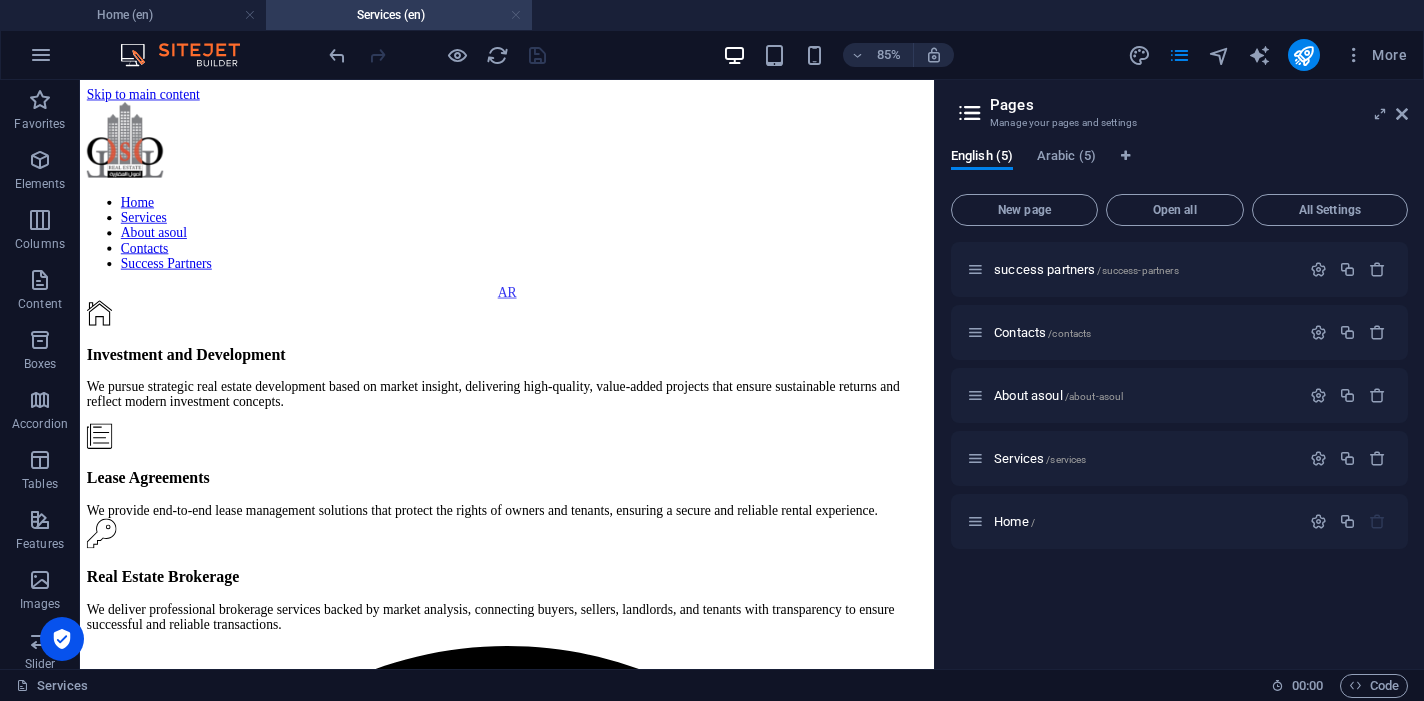 click at bounding box center [516, 15] 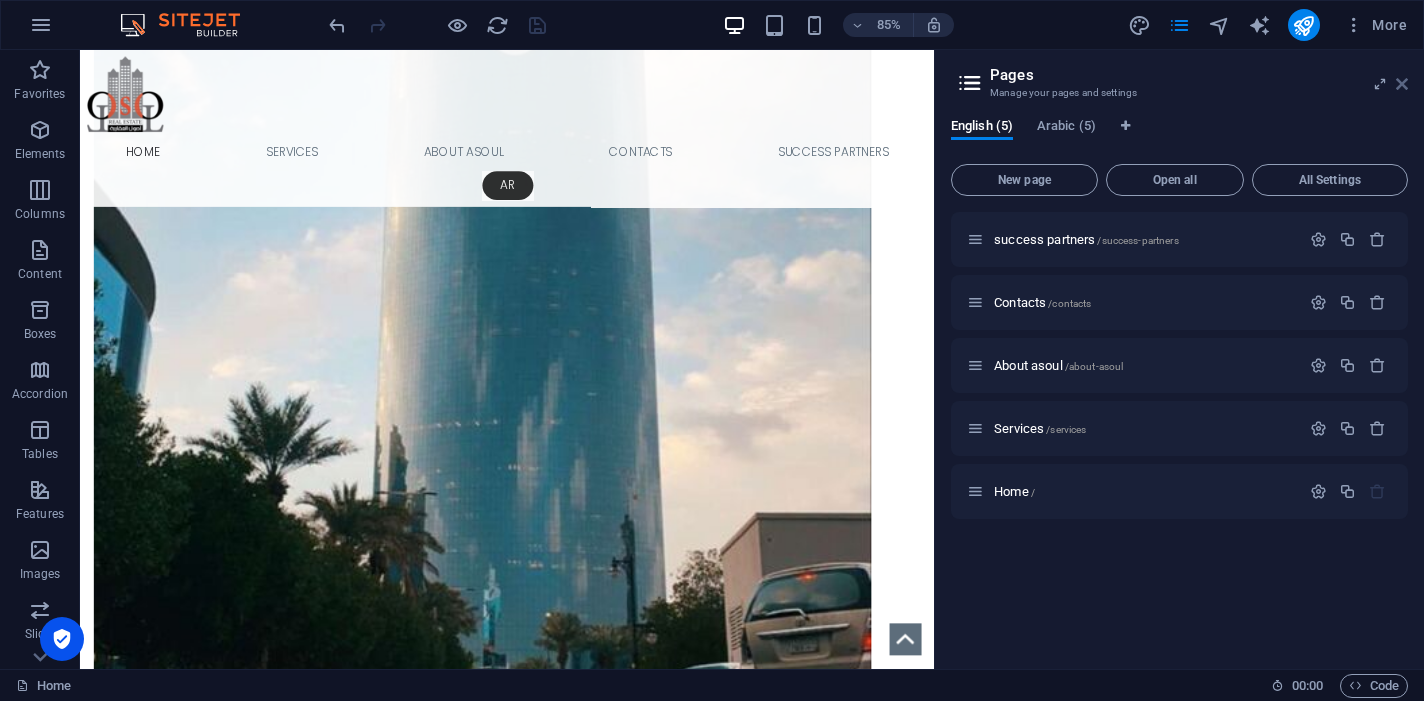 click at bounding box center (1402, 84) 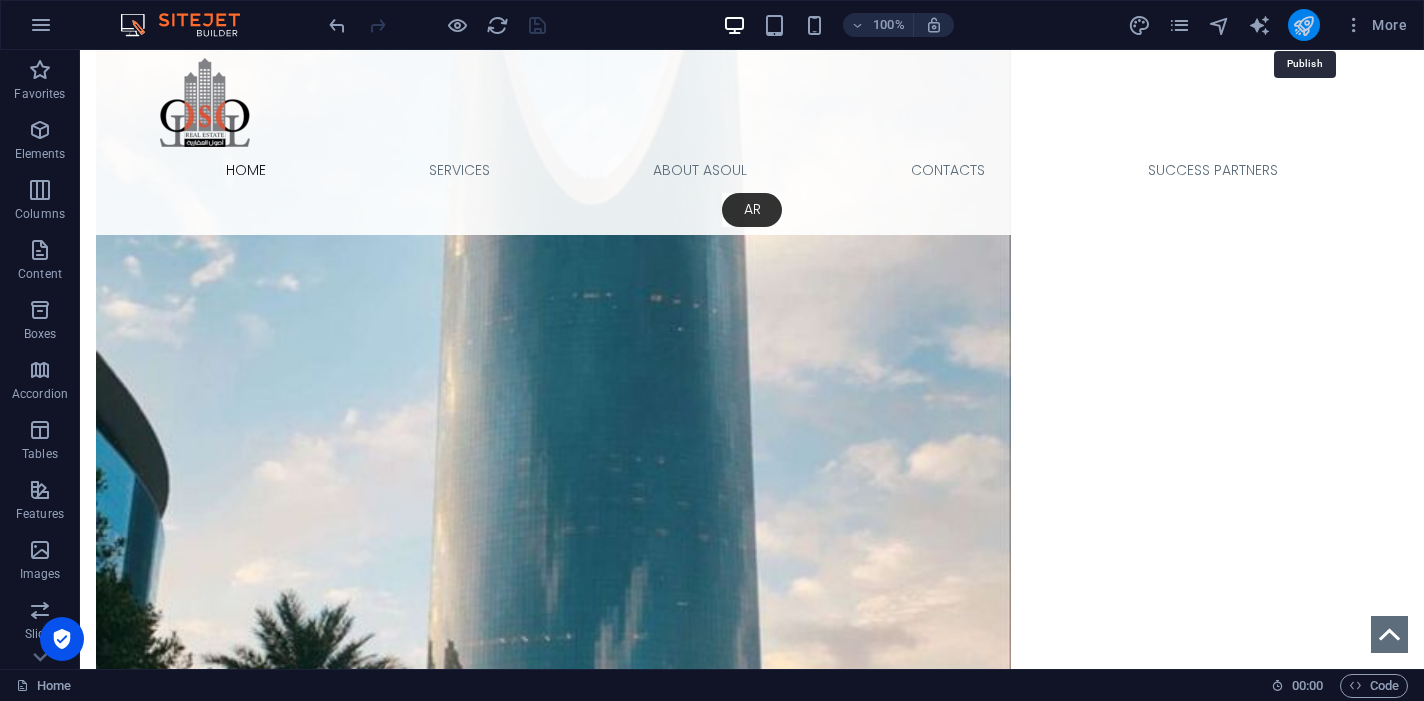 click at bounding box center [1303, 25] 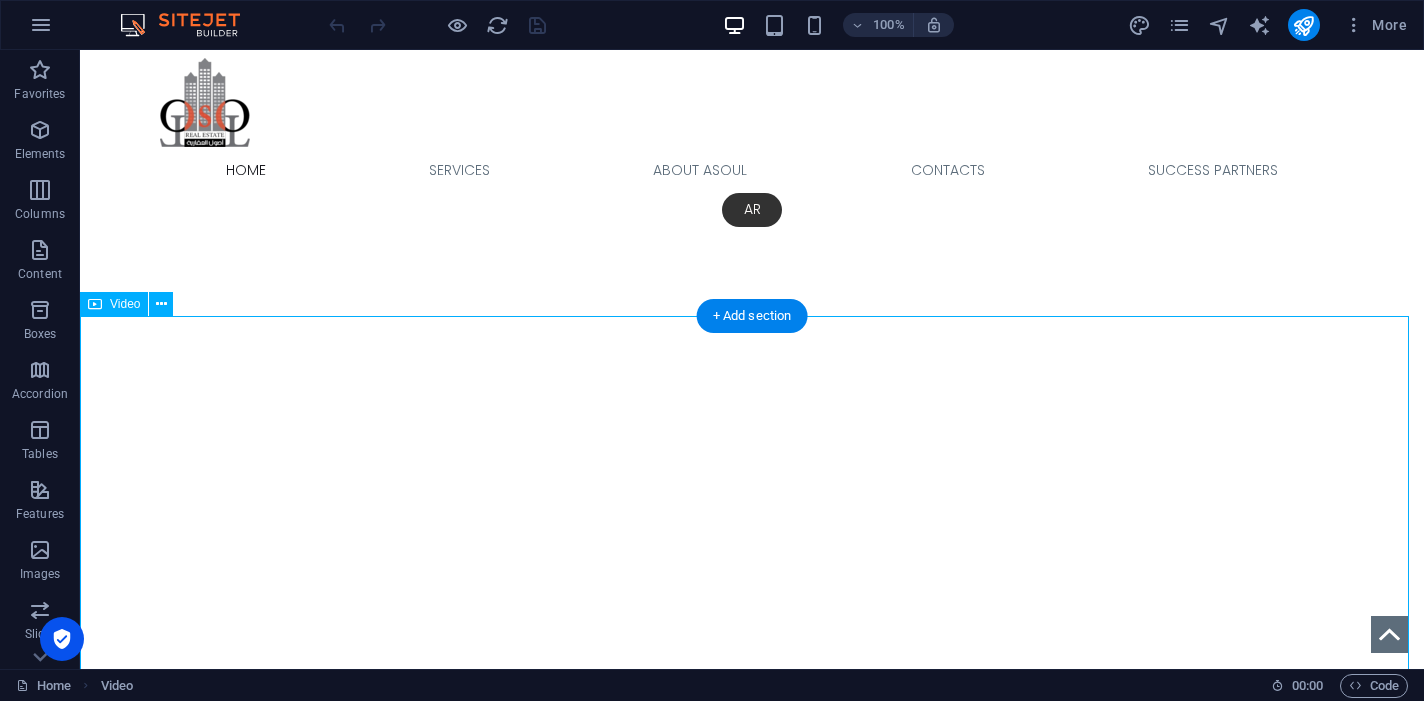 scroll, scrollTop: 2791, scrollLeft: 0, axis: vertical 